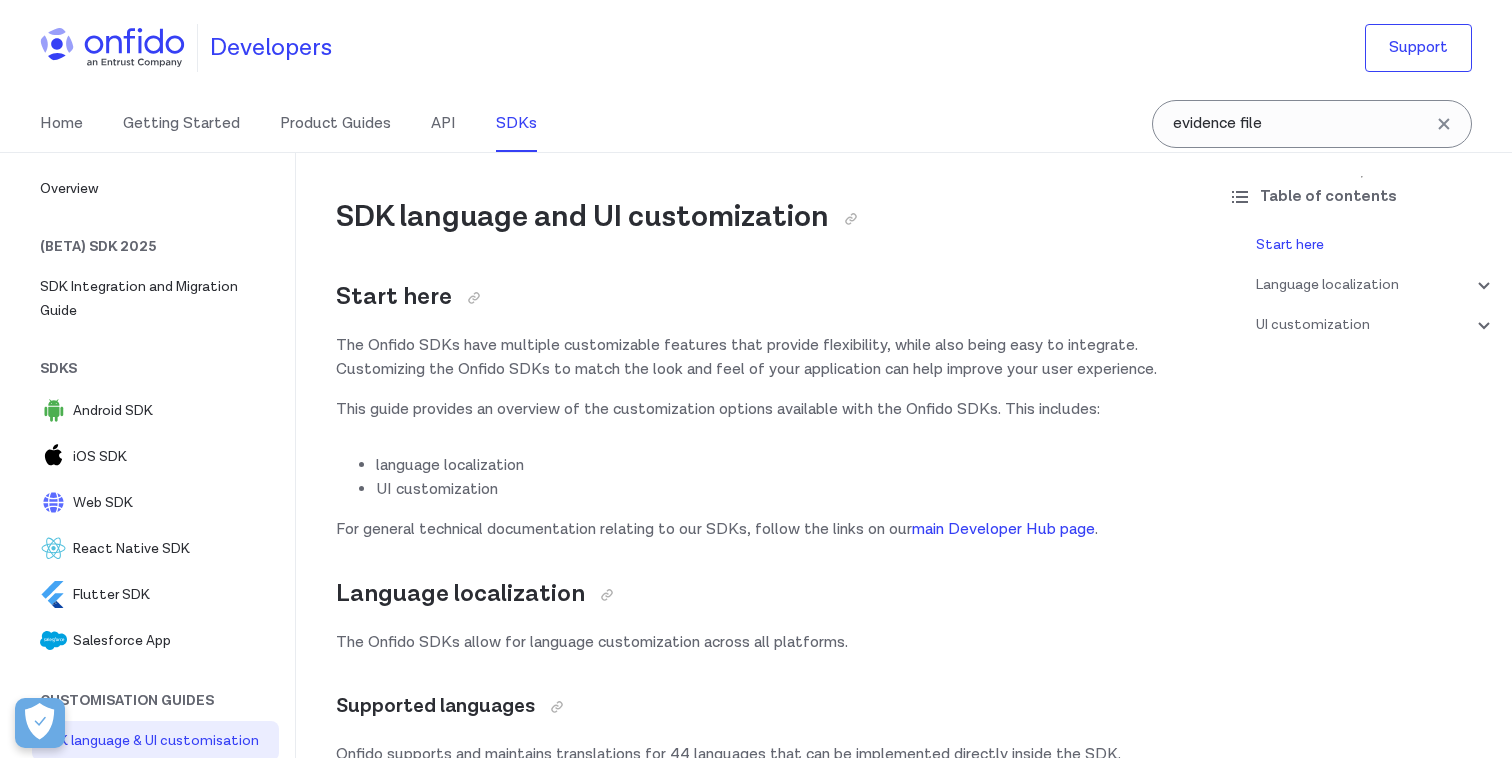 scroll, scrollTop: 77, scrollLeft: 0, axis: vertical 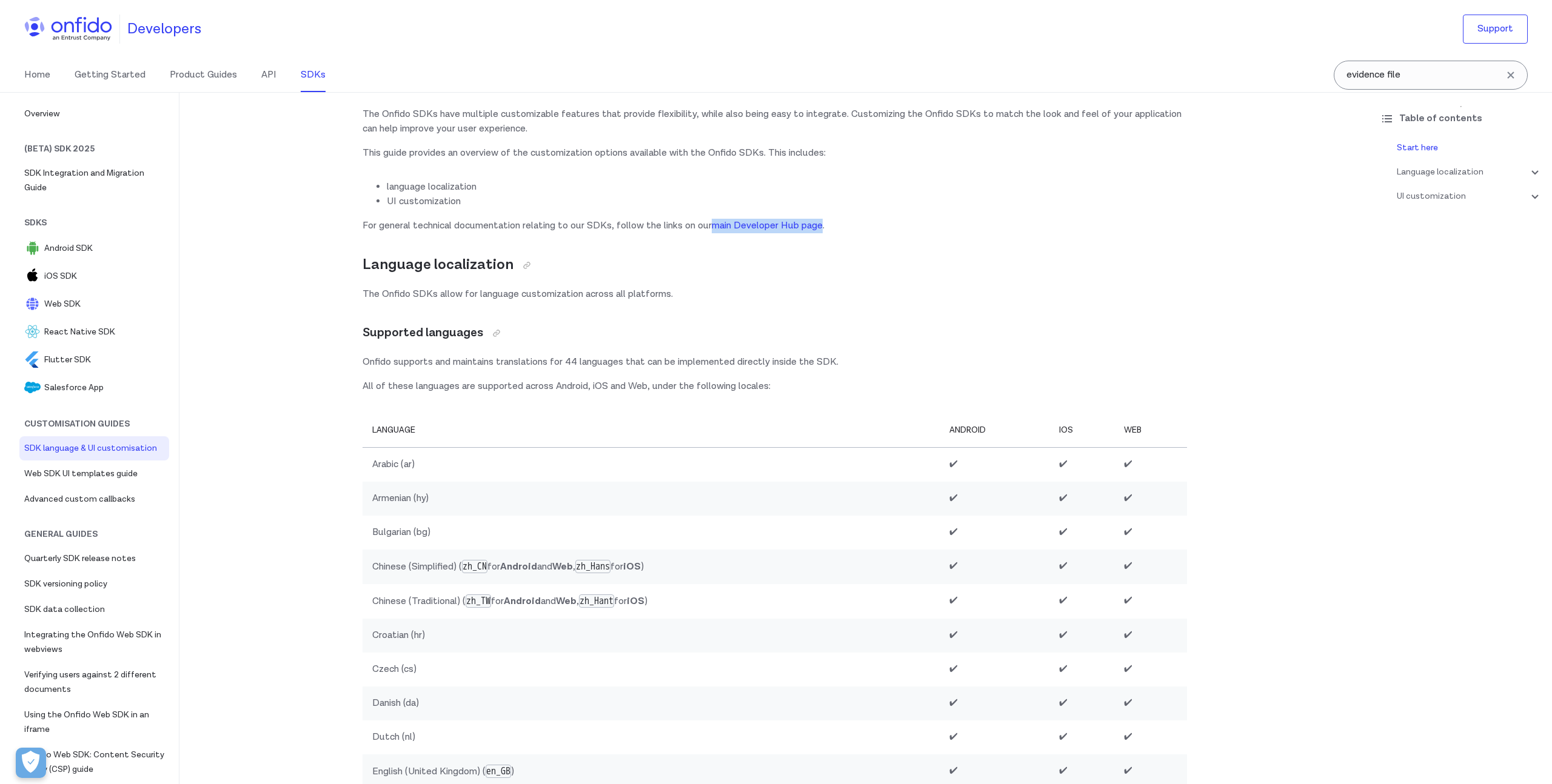 click on "For general technical documentation relating to our SDKs, follow the links on our  main Developer Hub page ." at bounding box center (775, 226) 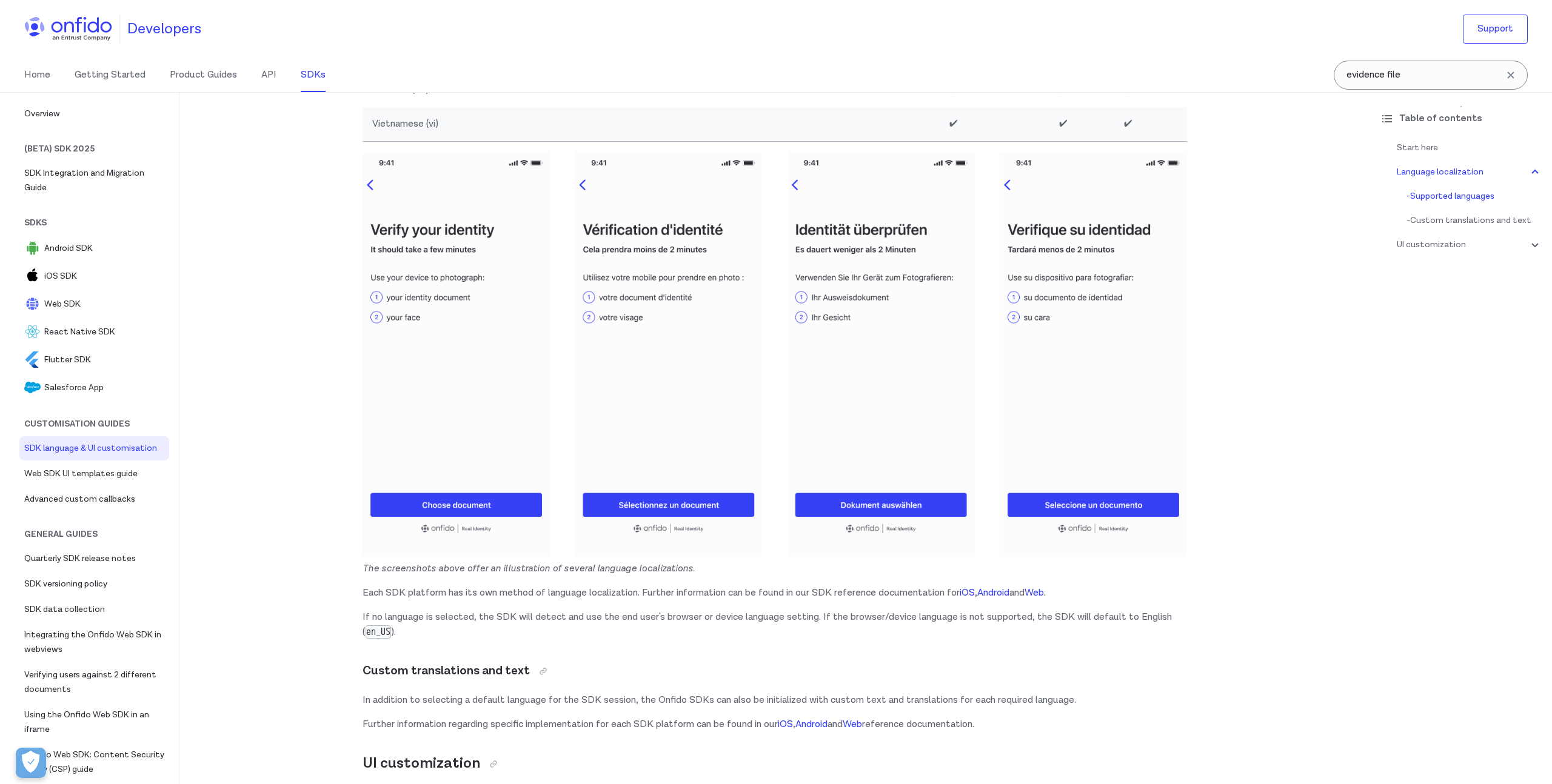 scroll, scrollTop: 1901, scrollLeft: 0, axis: vertical 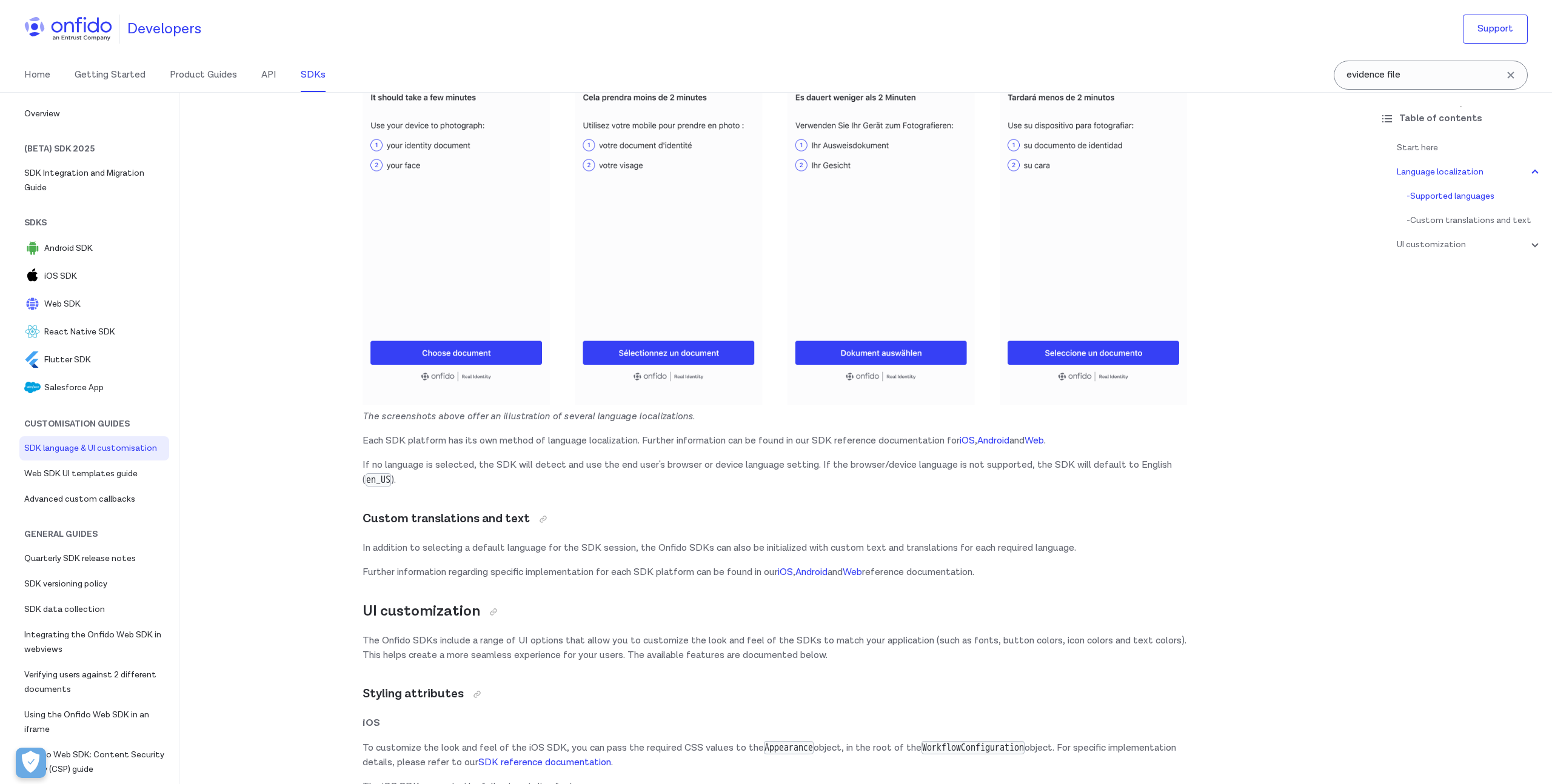 drag, startPoint x: 531, startPoint y: 421, endPoint x: 1283, endPoint y: 783, distance: 834.5945 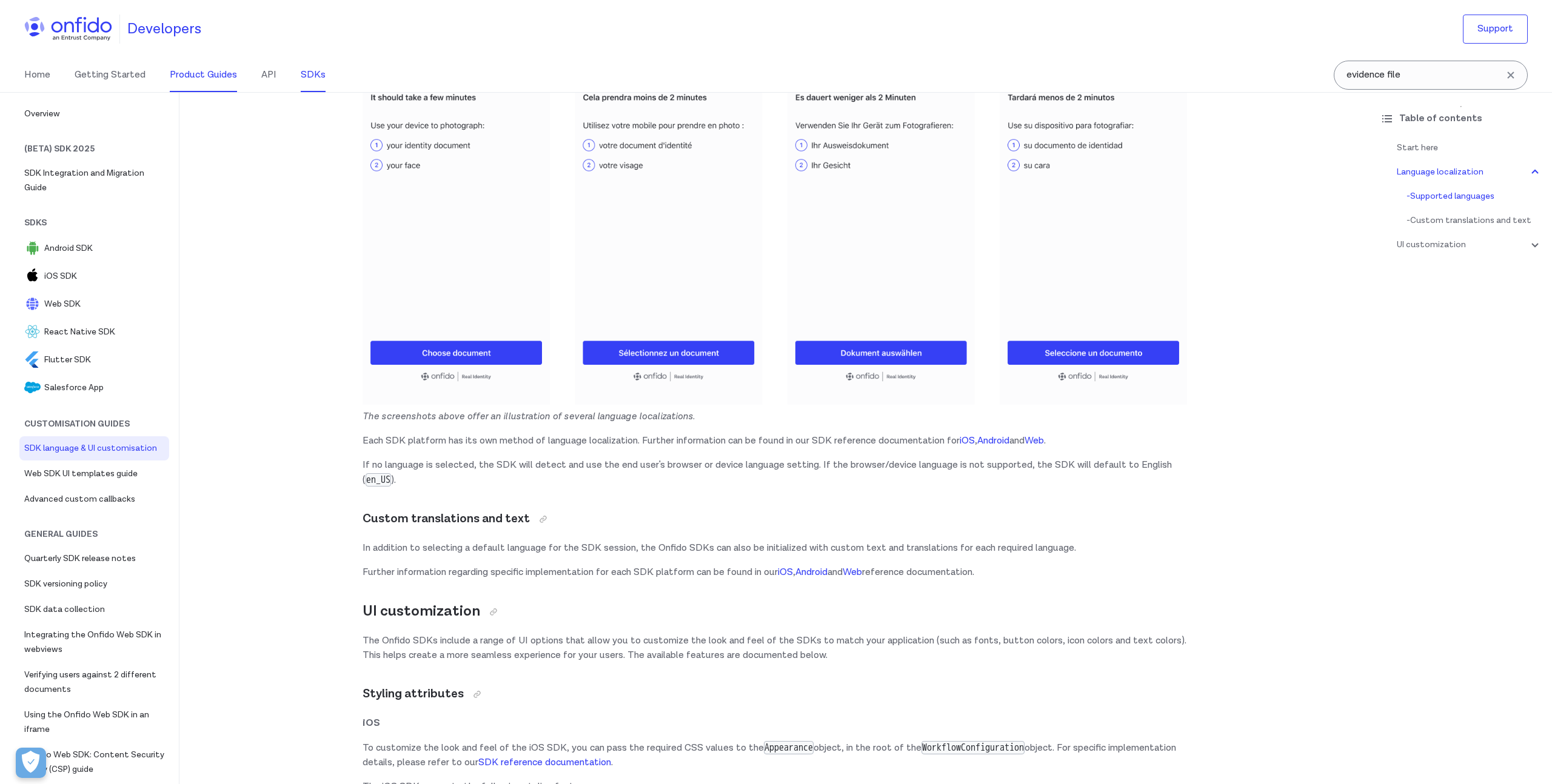 click on "Product Guides" at bounding box center [203, 75] 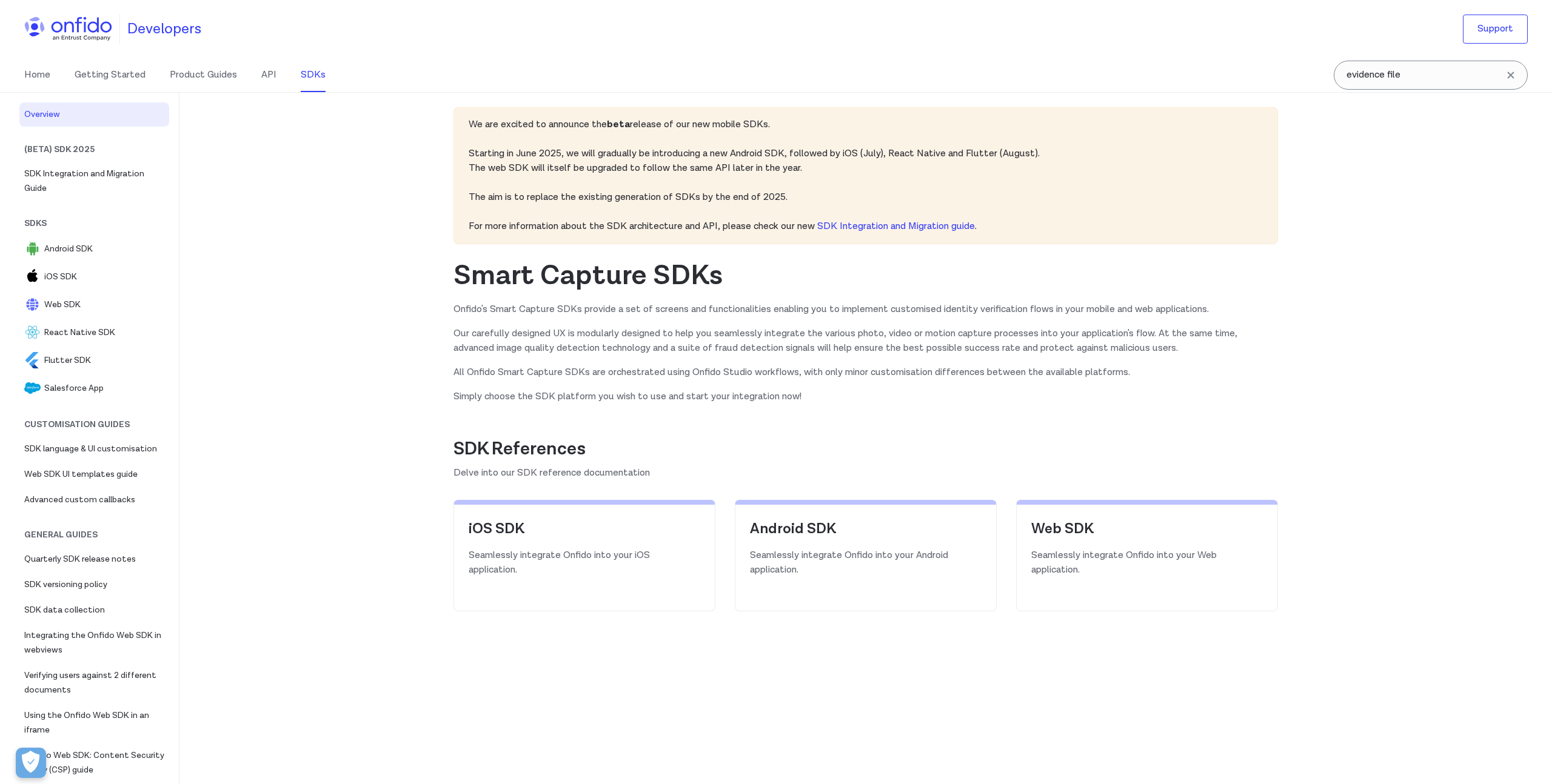 scroll, scrollTop: 0, scrollLeft: 0, axis: both 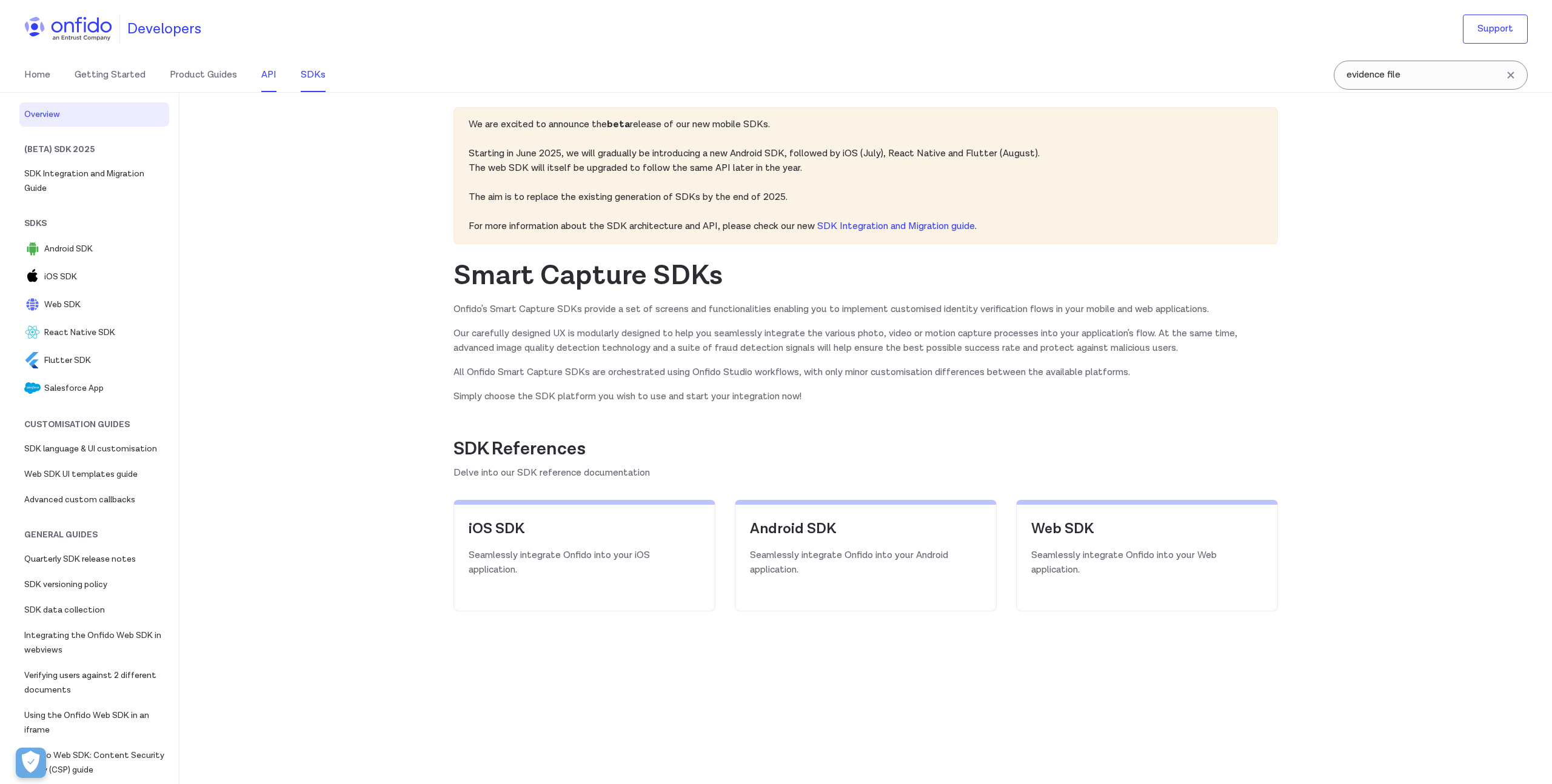 click on "API" at bounding box center [269, 75] 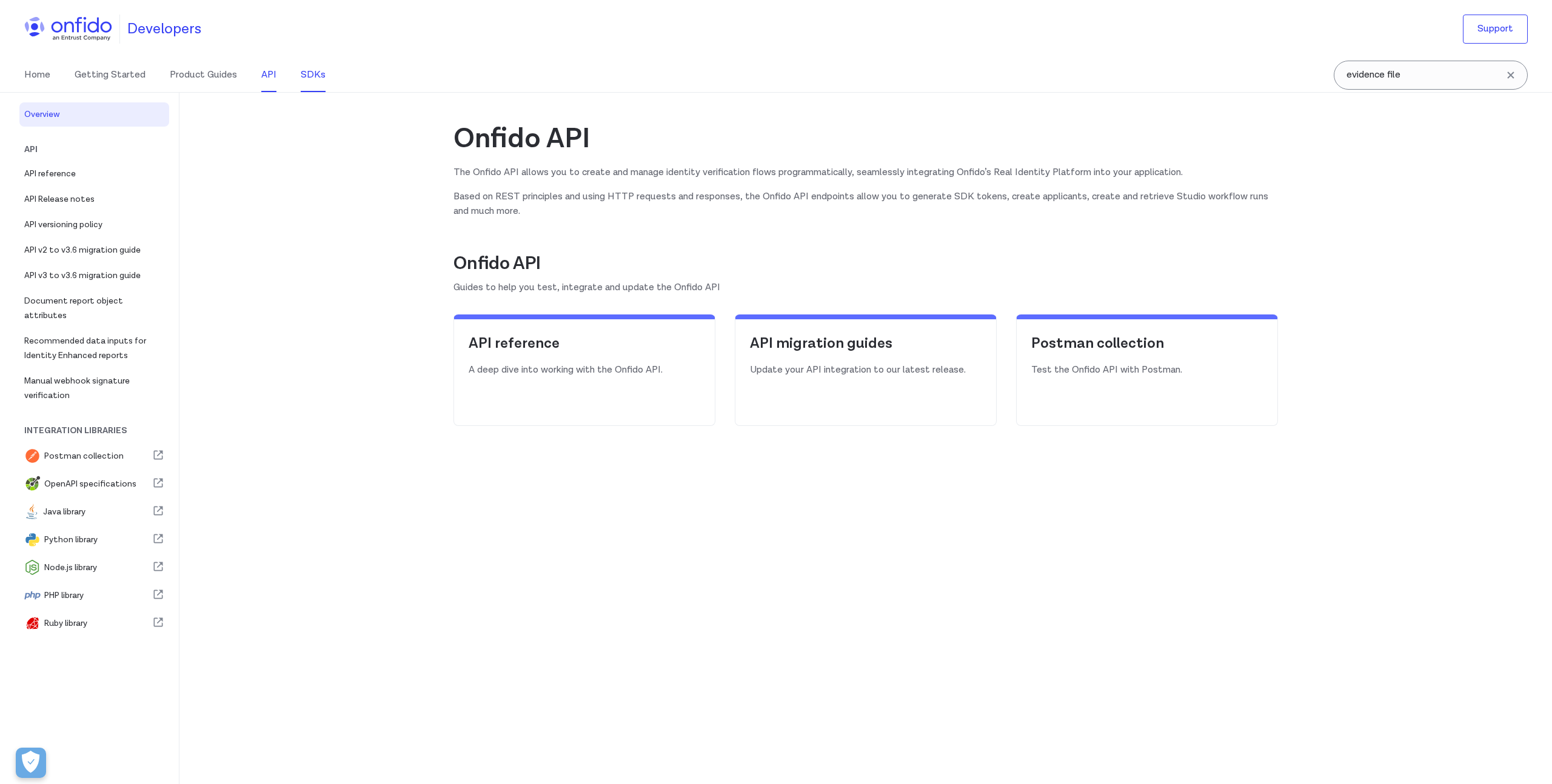 click on "SDKs" at bounding box center (313, 75) 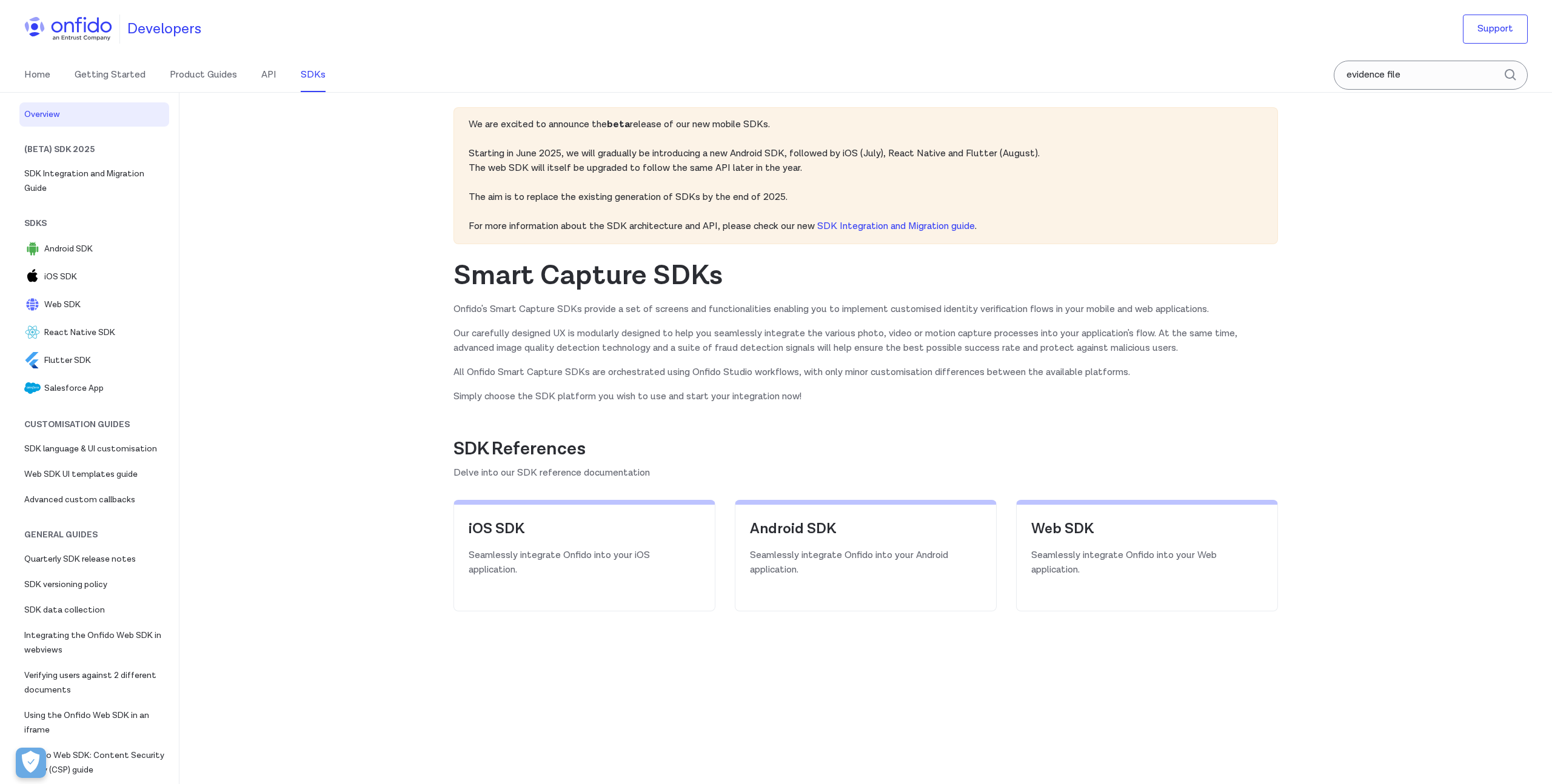 scroll, scrollTop: 0, scrollLeft: 0, axis: both 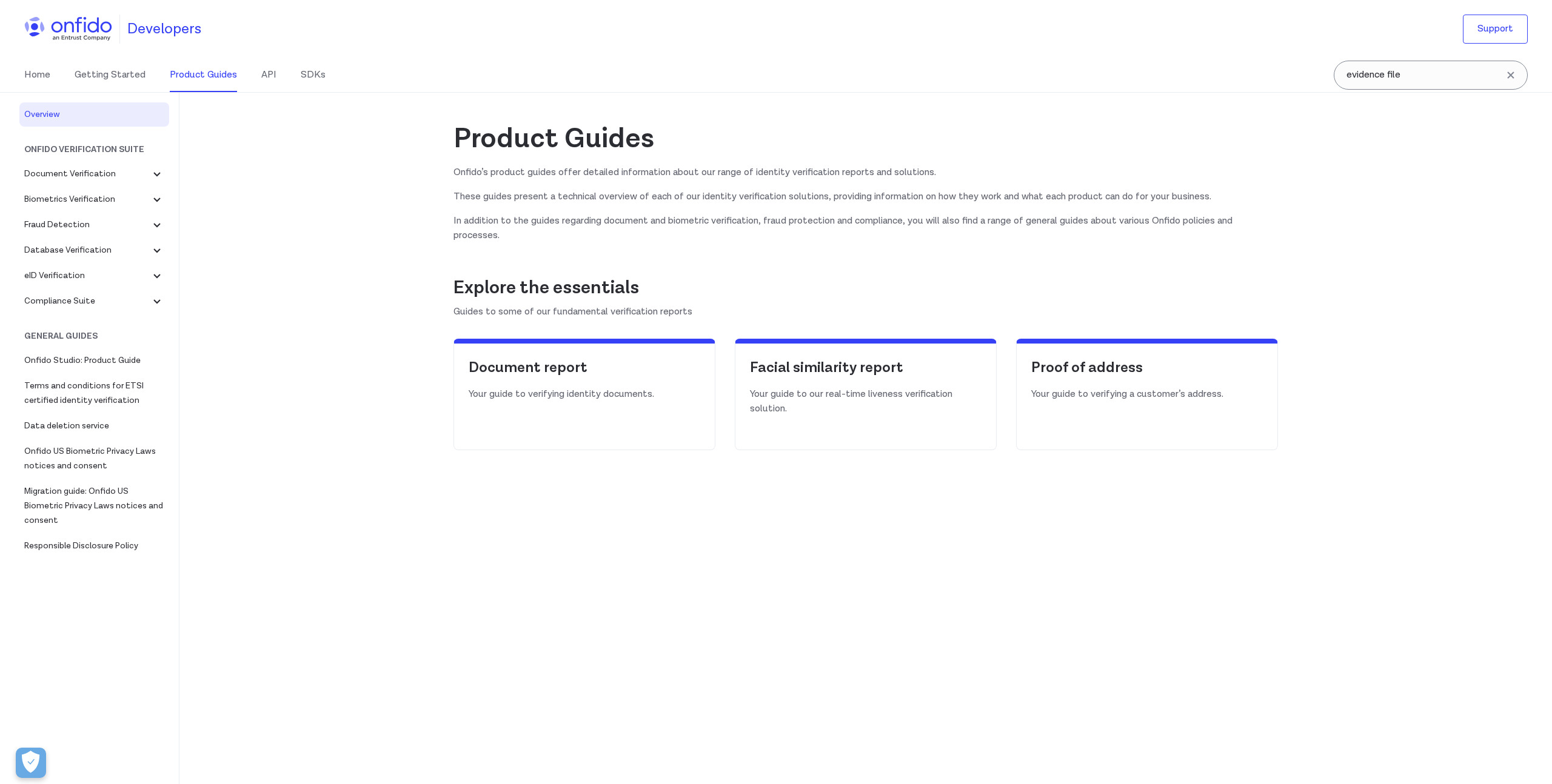 click on "Onfido Studio: Product Guide" at bounding box center (94, 360) 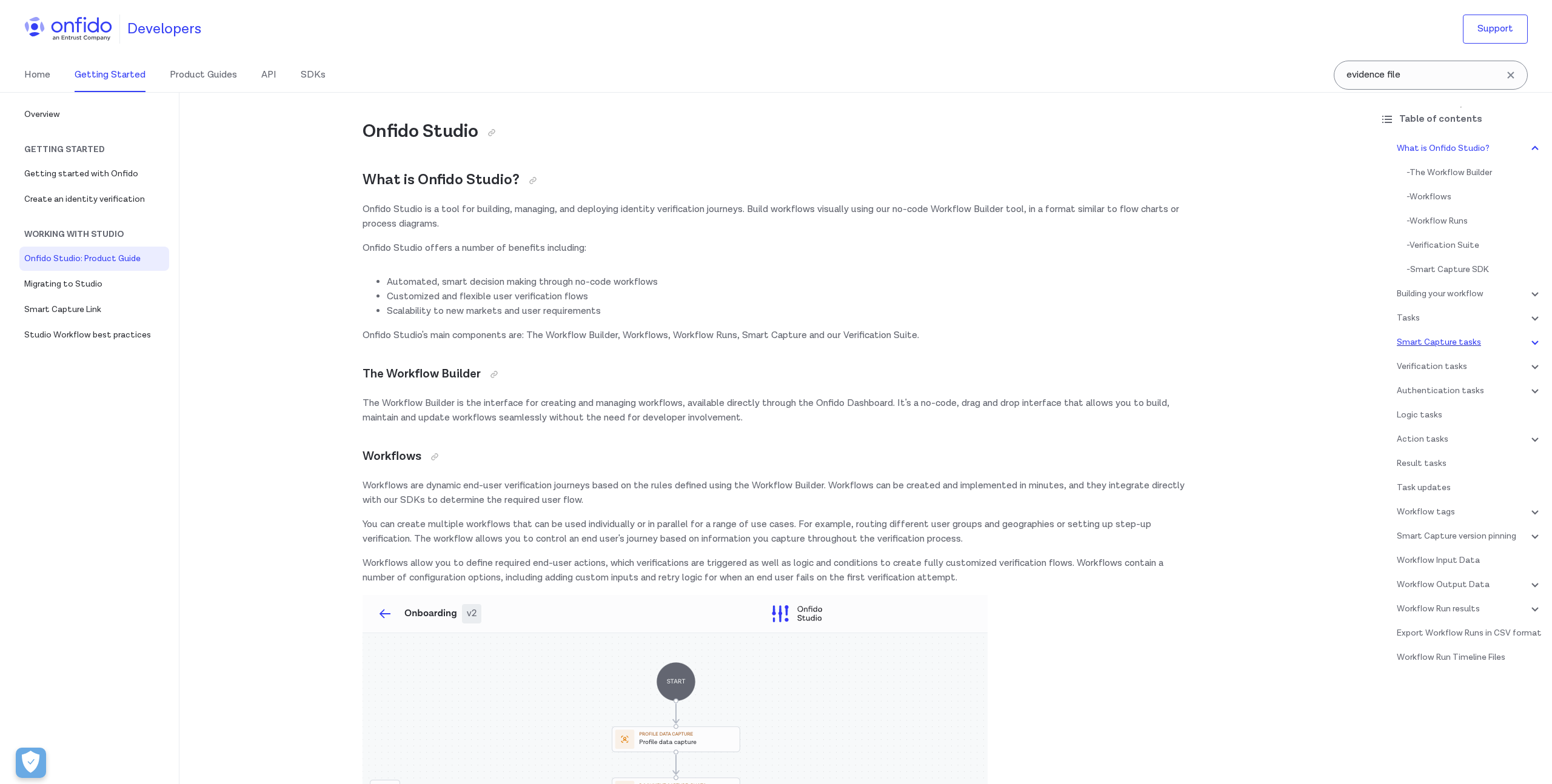 click on "Smart Capture tasks" at bounding box center (1470, 342) 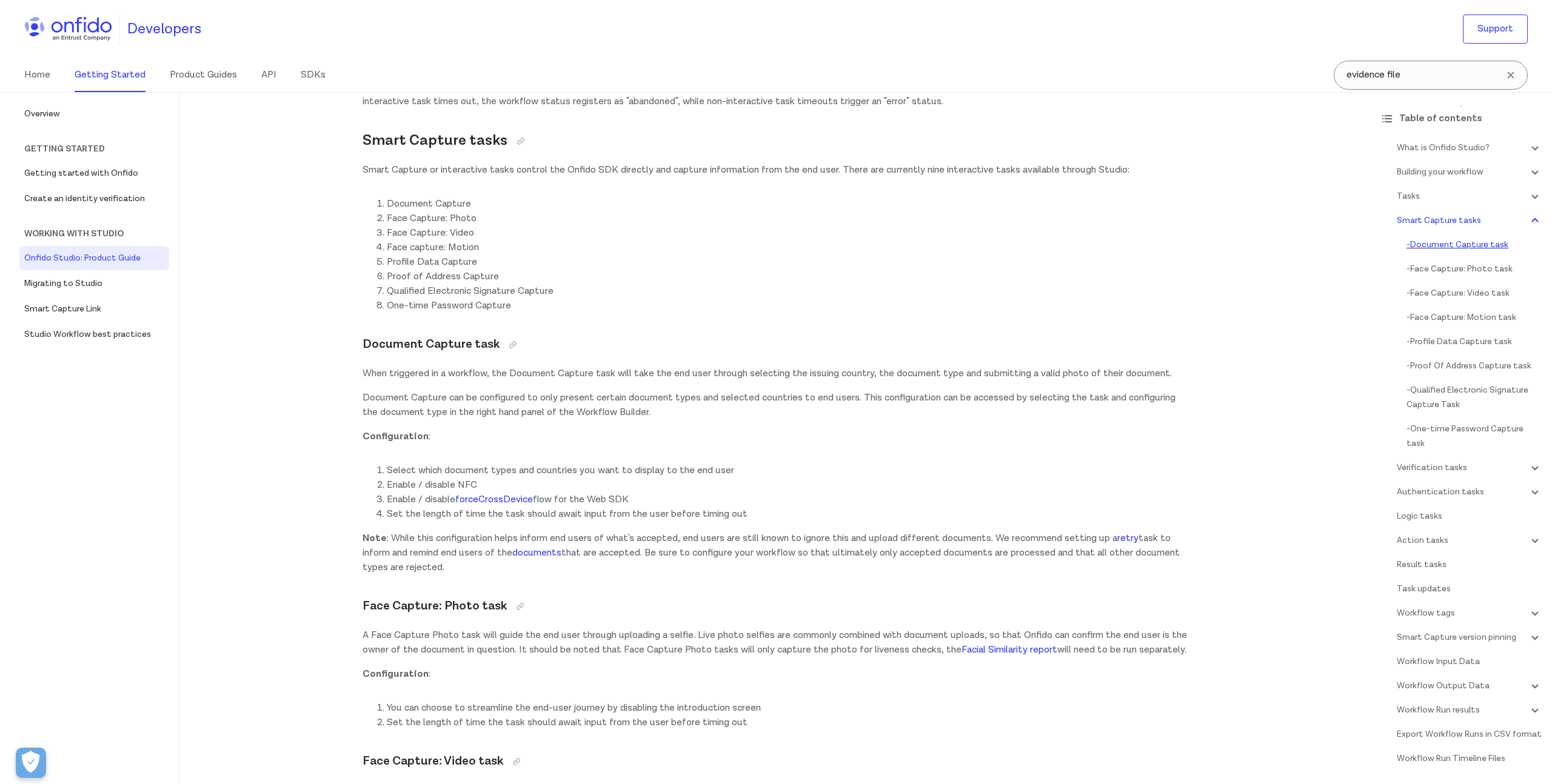 click on "-  Document Capture task" at bounding box center (1474, 245) 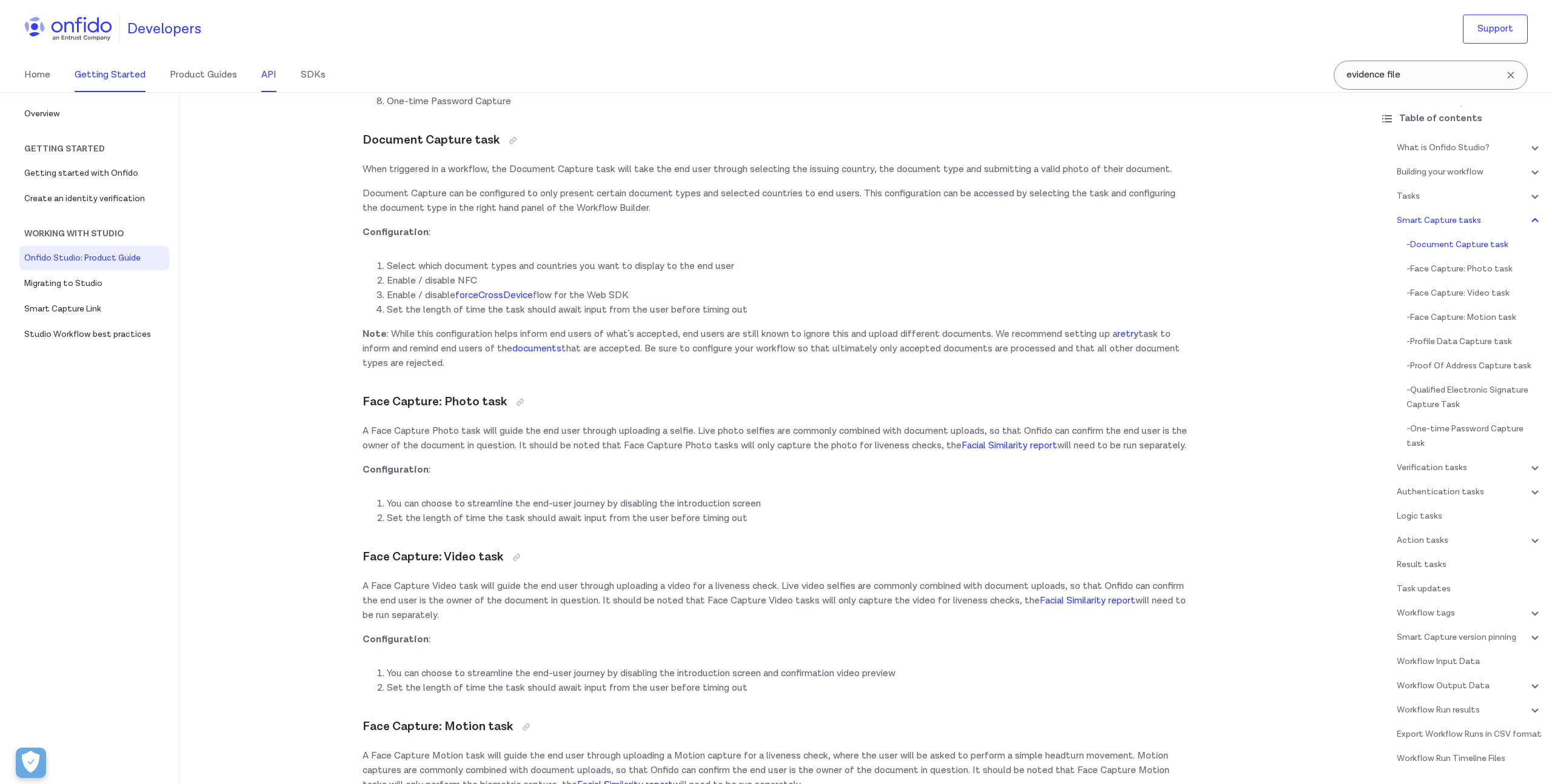 click on "API" at bounding box center (269, 75) 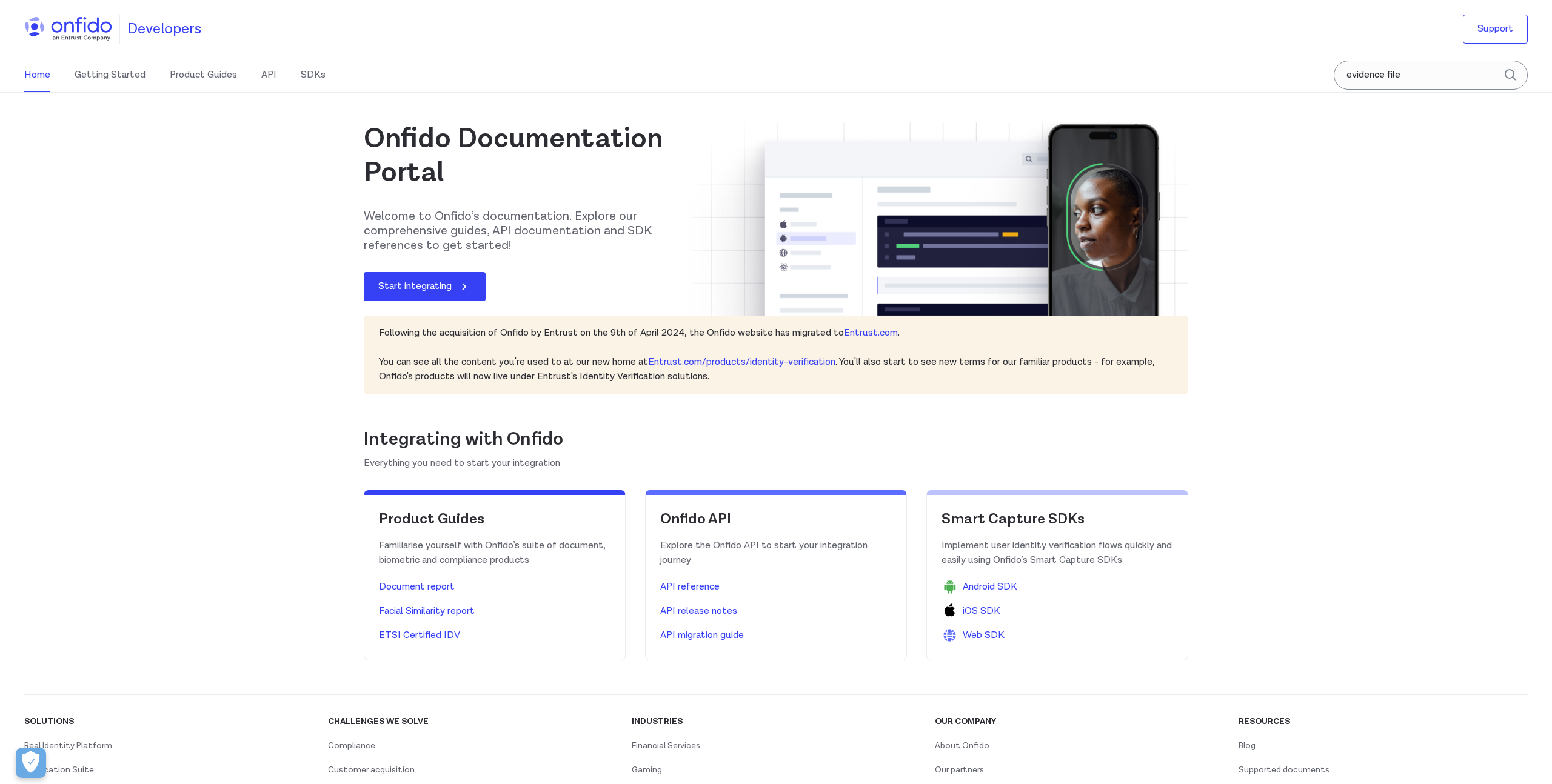 scroll, scrollTop: 0, scrollLeft: 0, axis: both 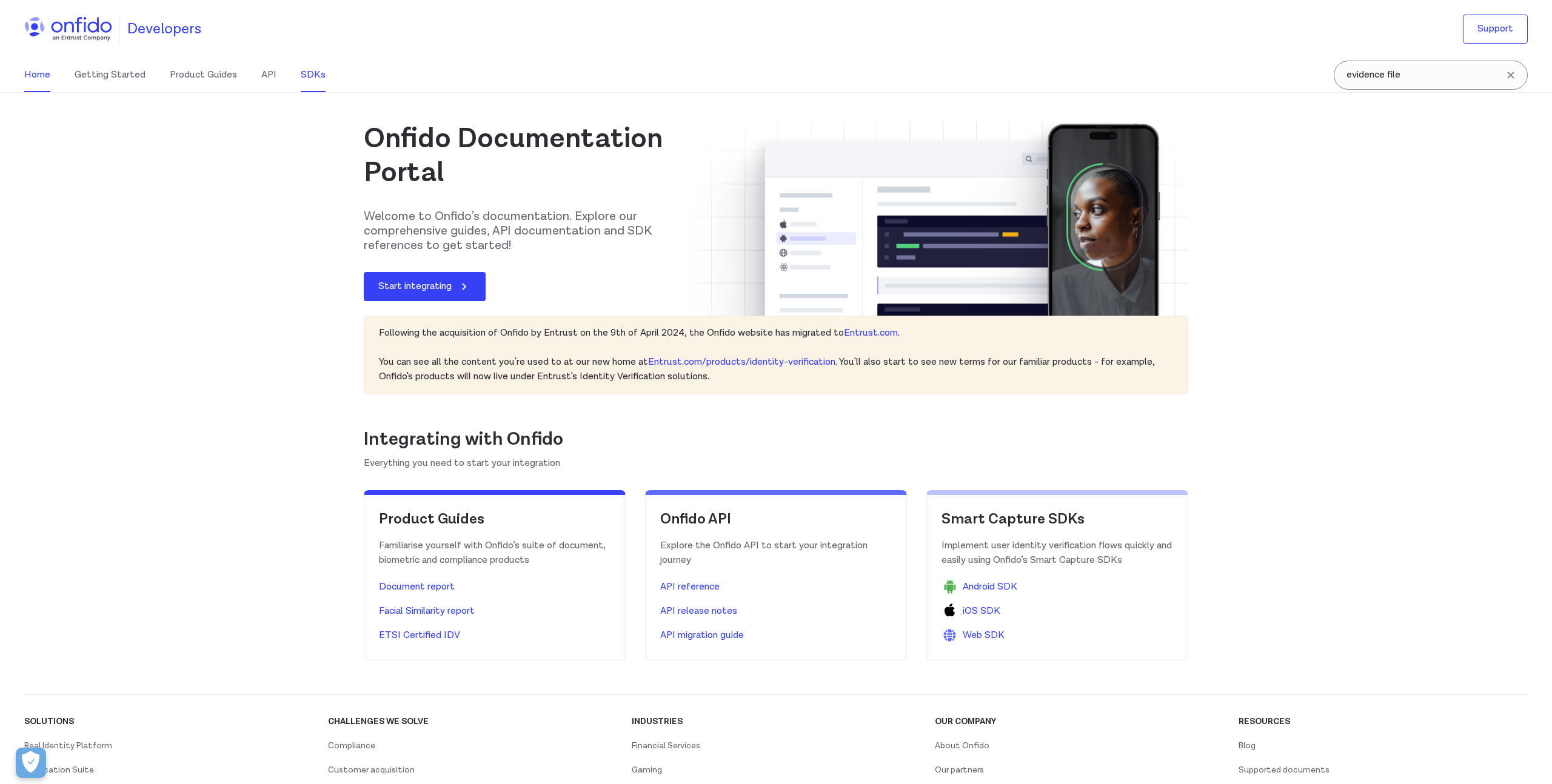 click on "SDKs" at bounding box center (313, 75) 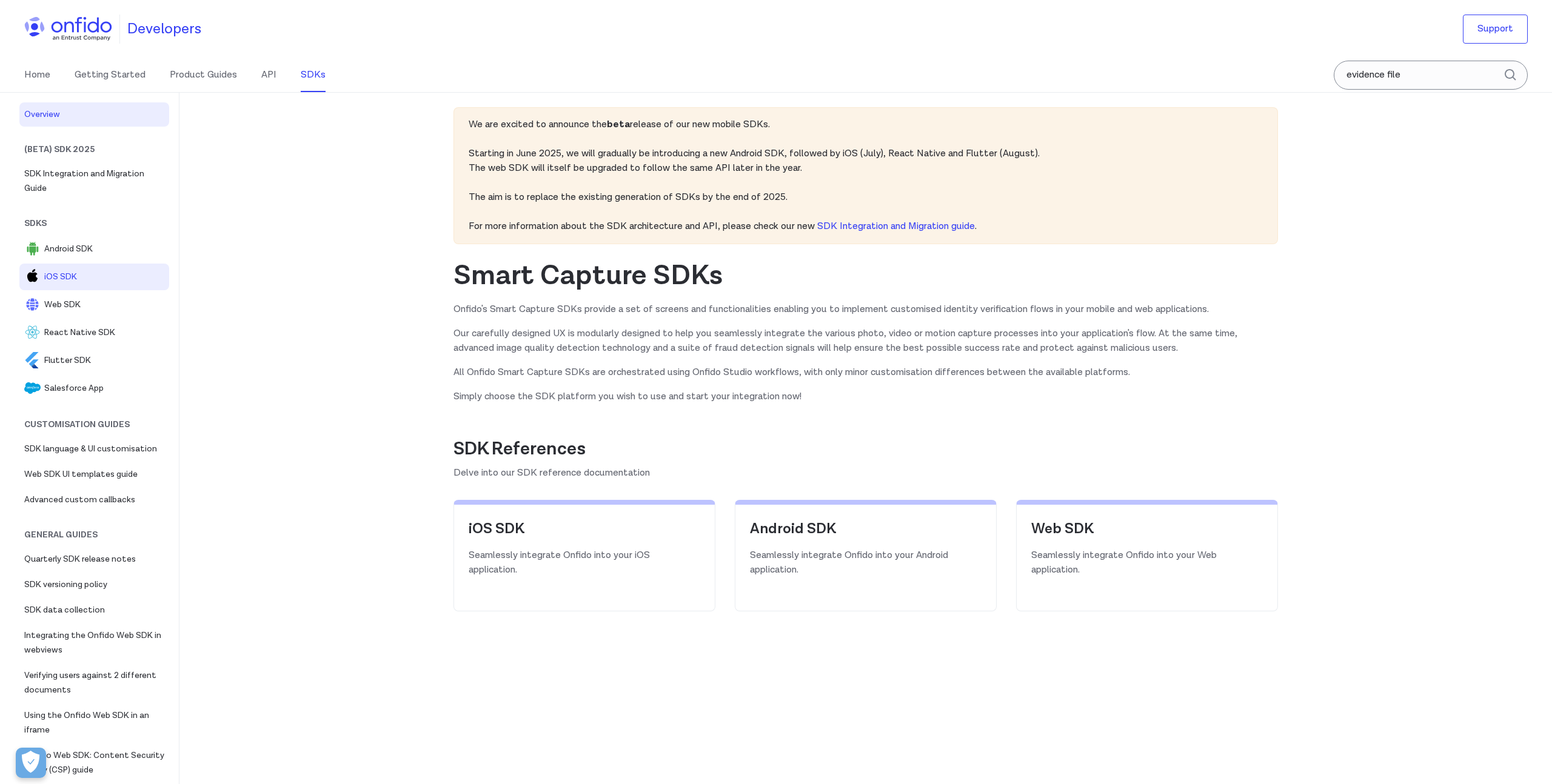 scroll, scrollTop: 0, scrollLeft: 0, axis: both 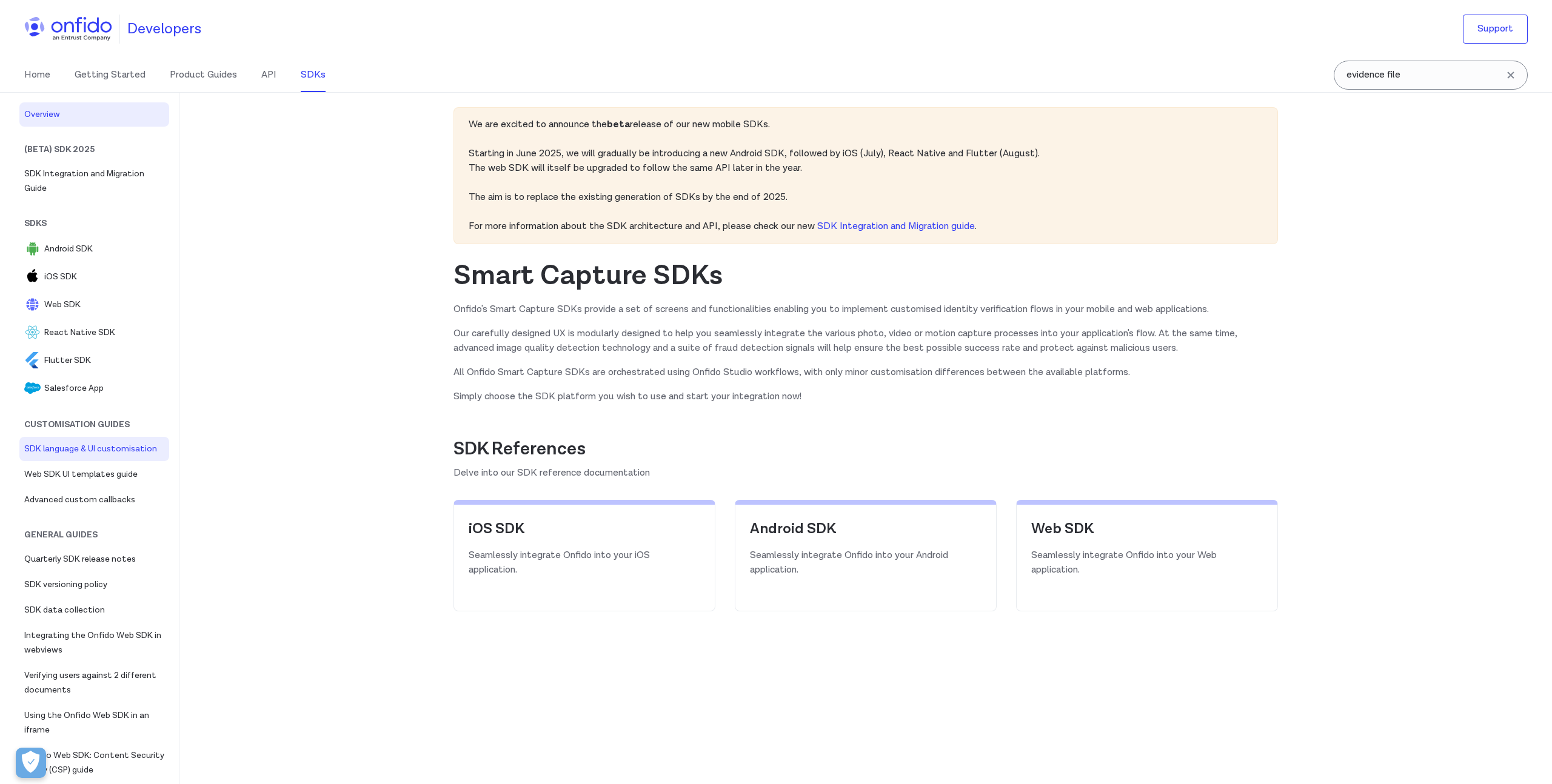 click on "SDK language & UI customisation" at bounding box center [94, 449] 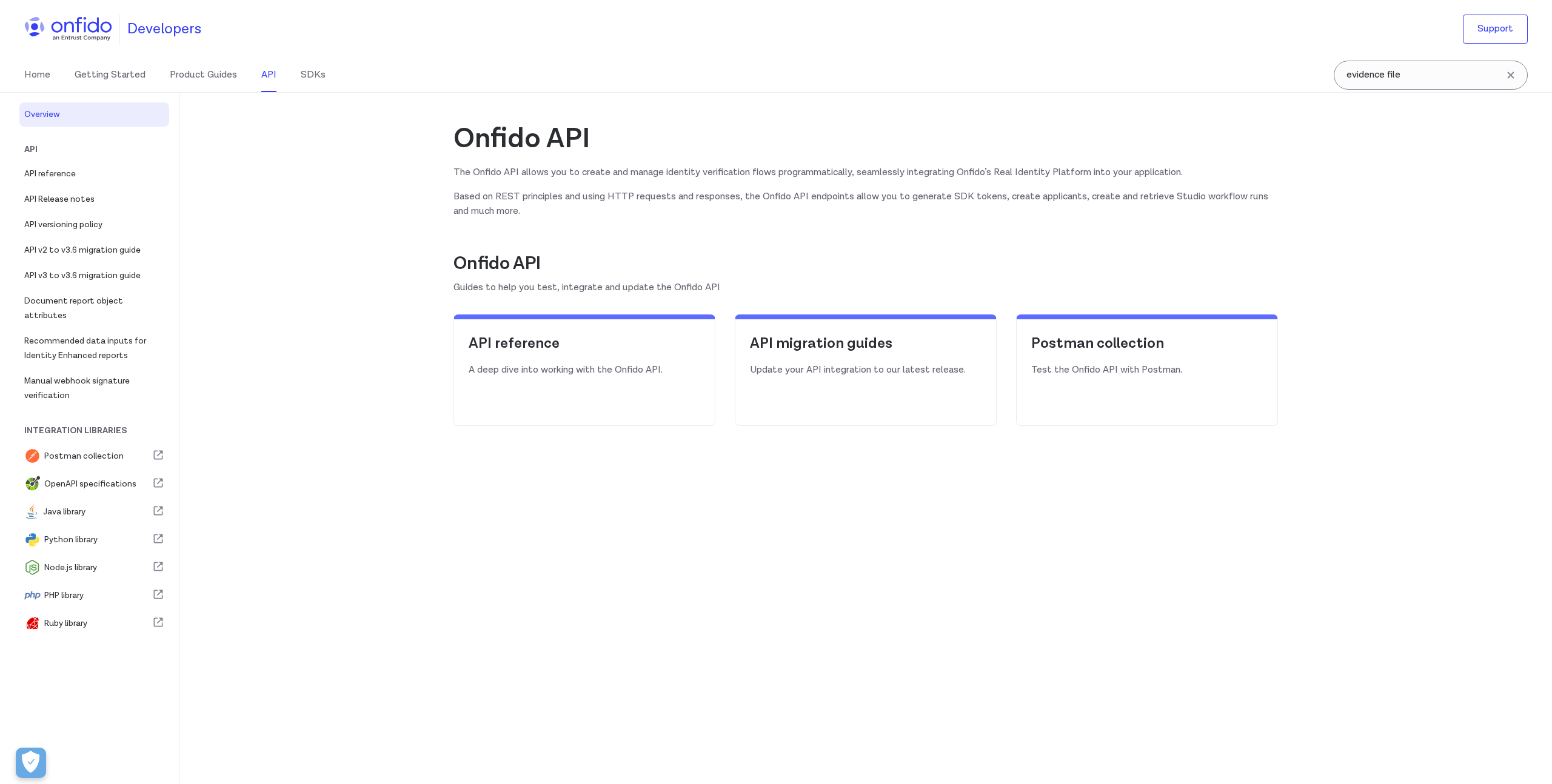 scroll, scrollTop: 0, scrollLeft: 0, axis: both 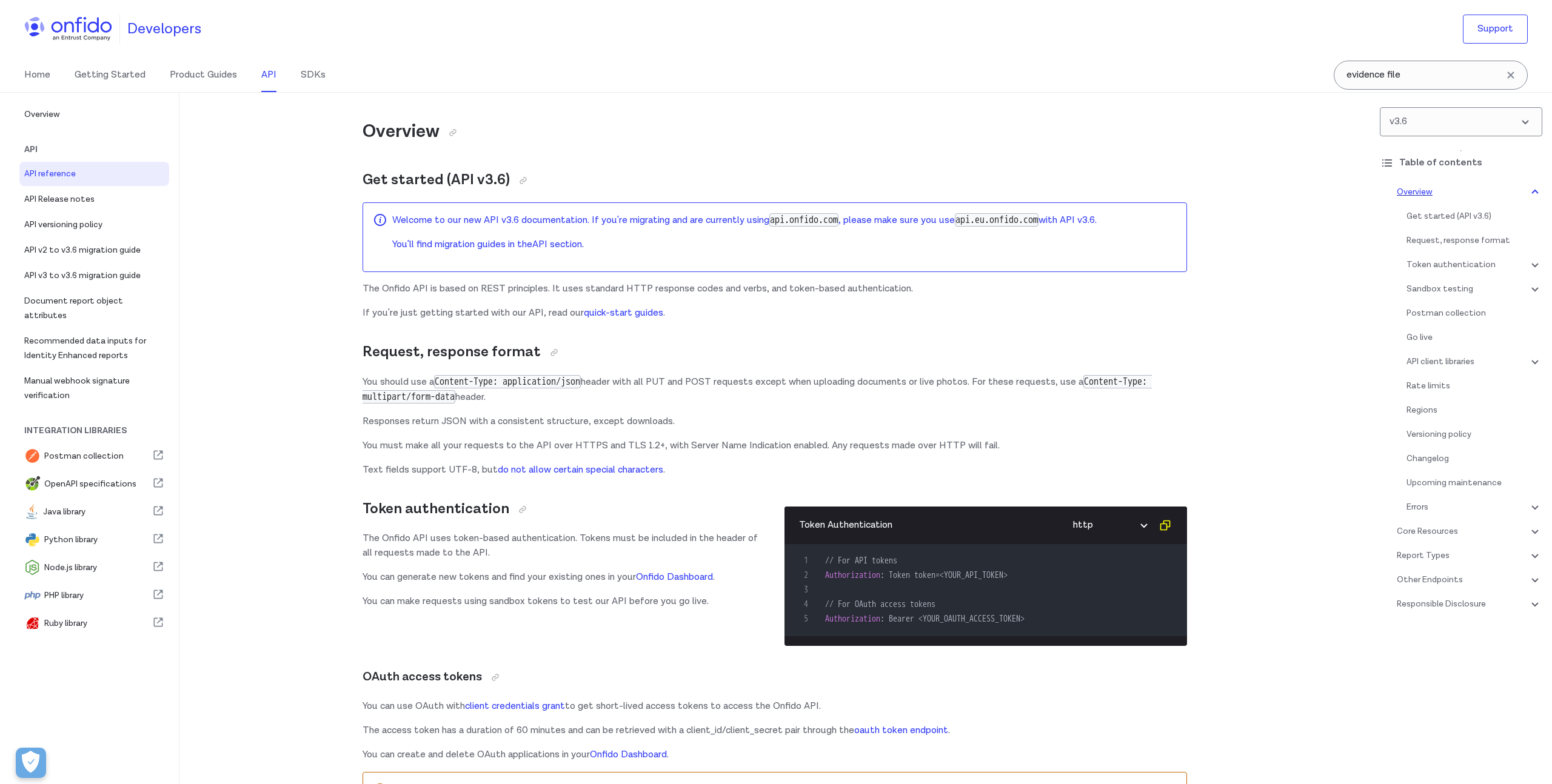 click at bounding box center (1534, 191) 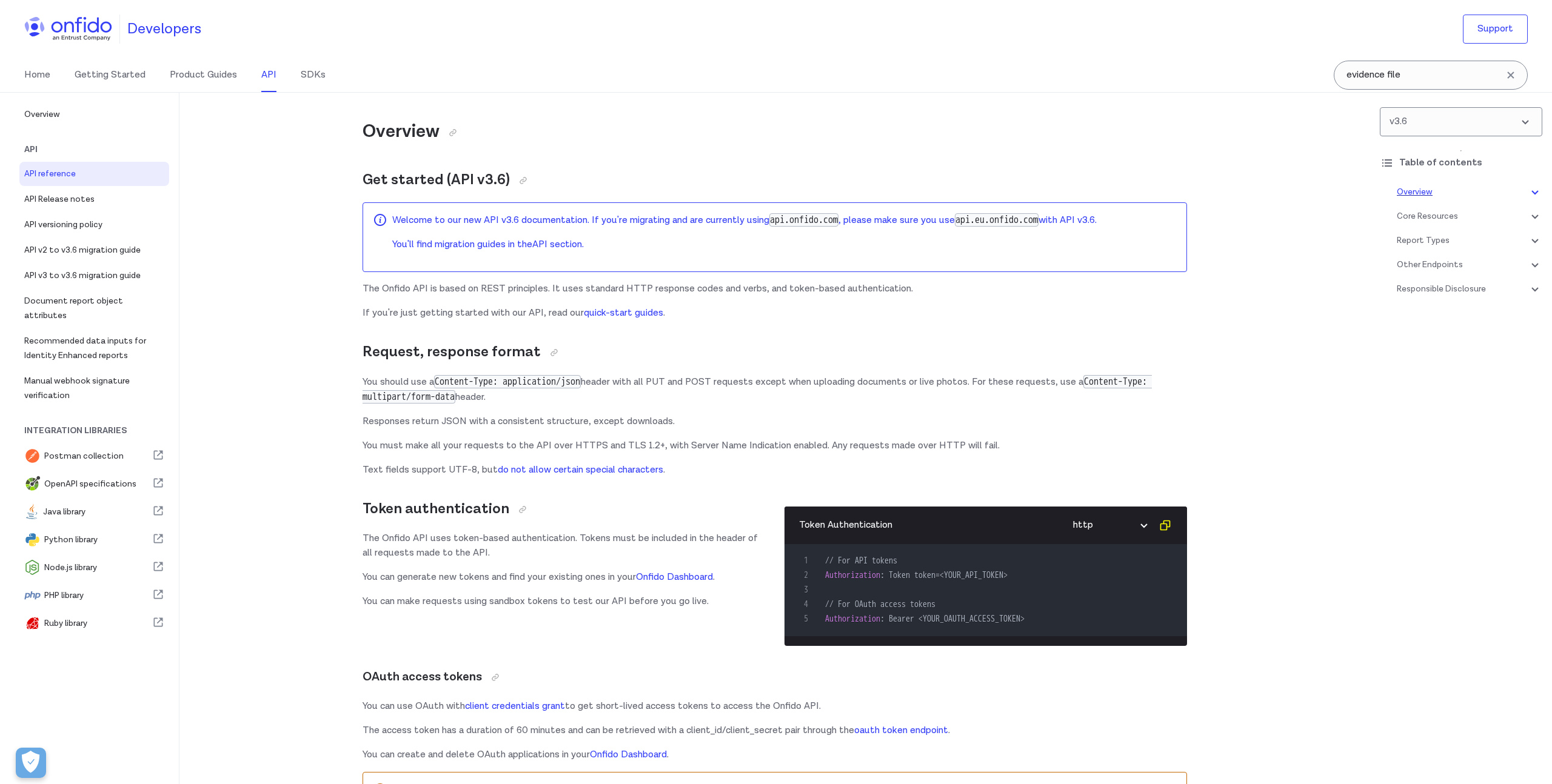 scroll, scrollTop: 93, scrollLeft: 0, axis: vertical 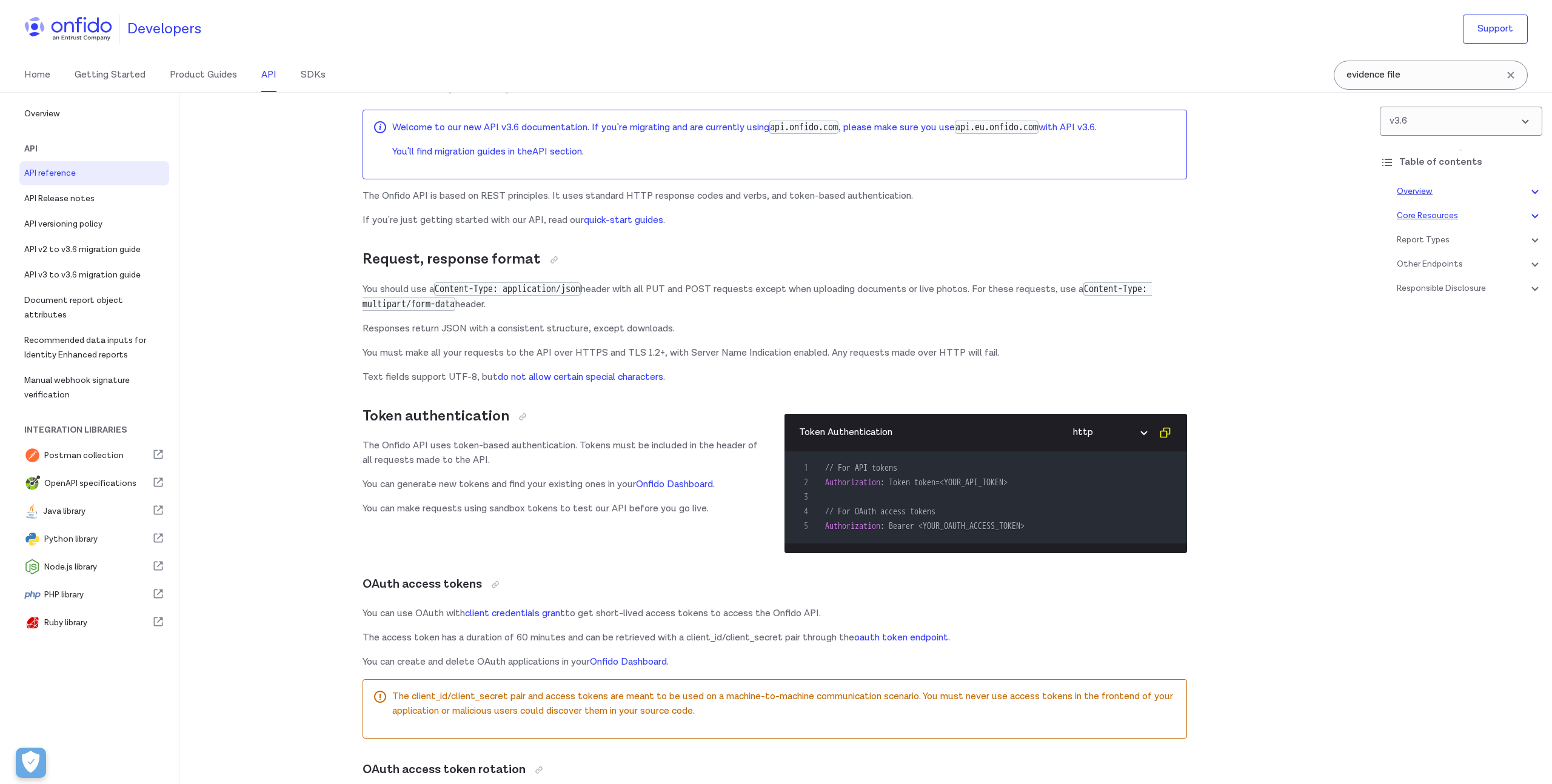 click at bounding box center [1534, 216] 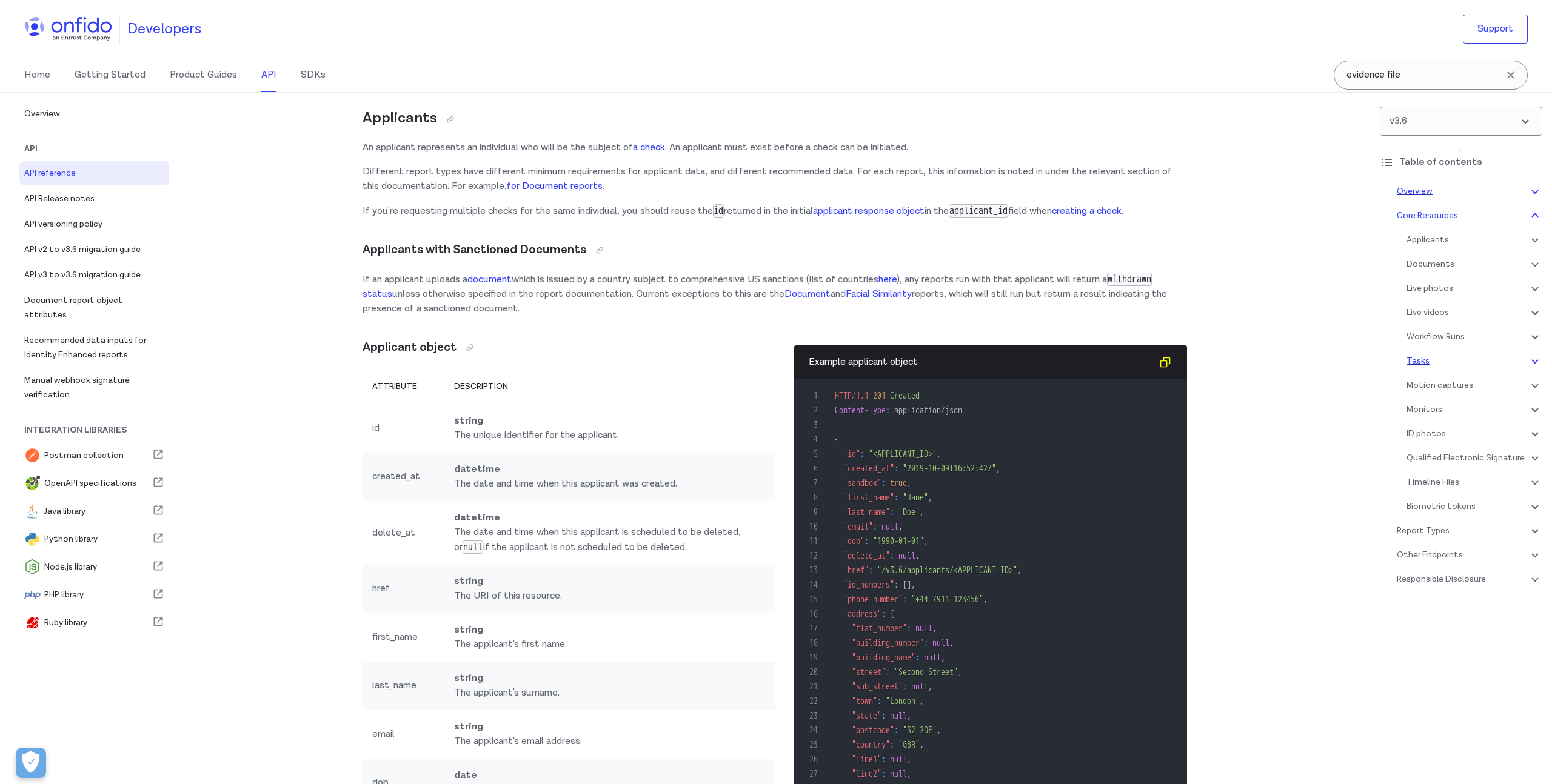 click on "Tasks" at bounding box center (1474, 361) 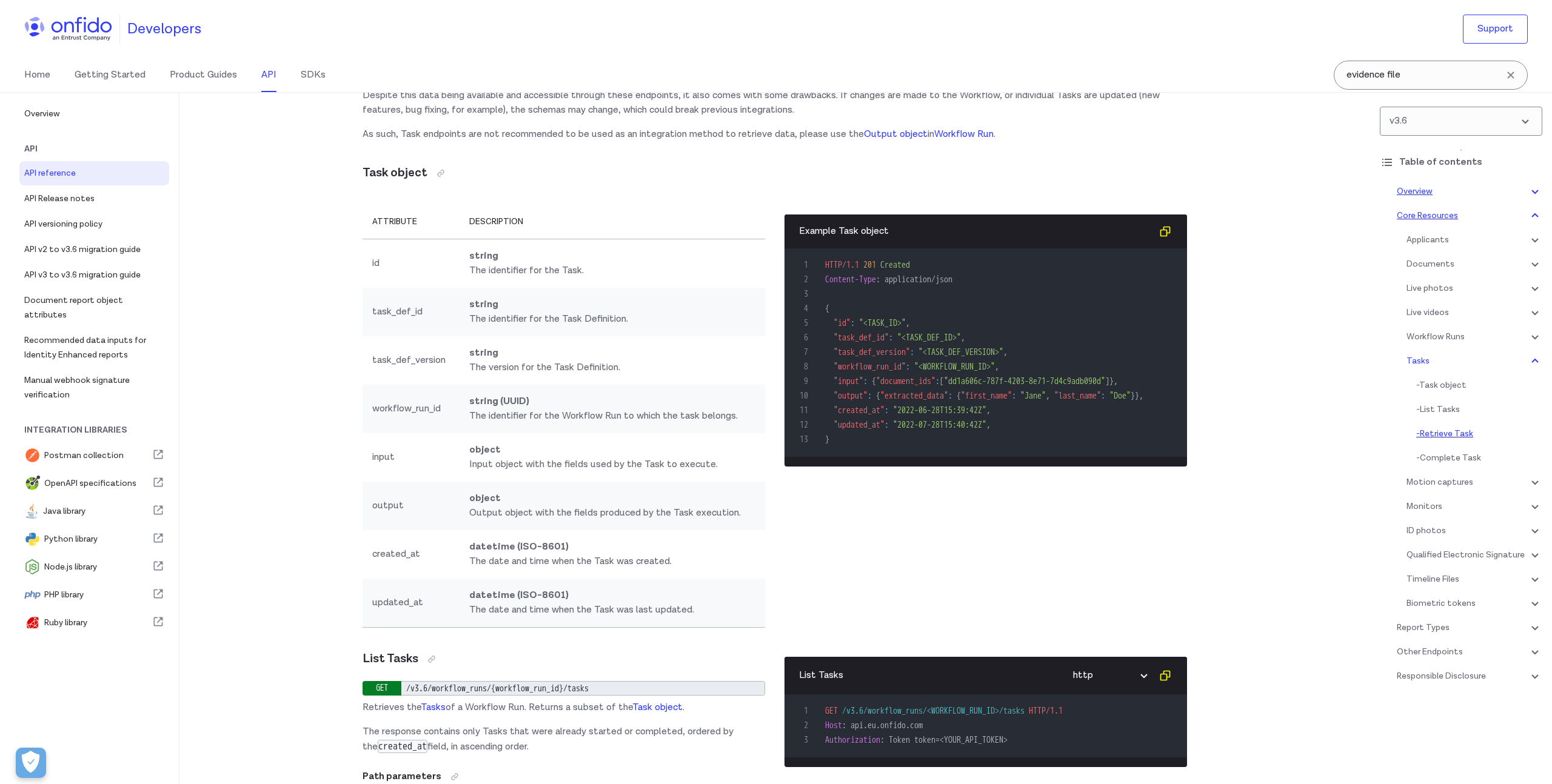 click on "-  Retrieve Task" at bounding box center (1479, 434) 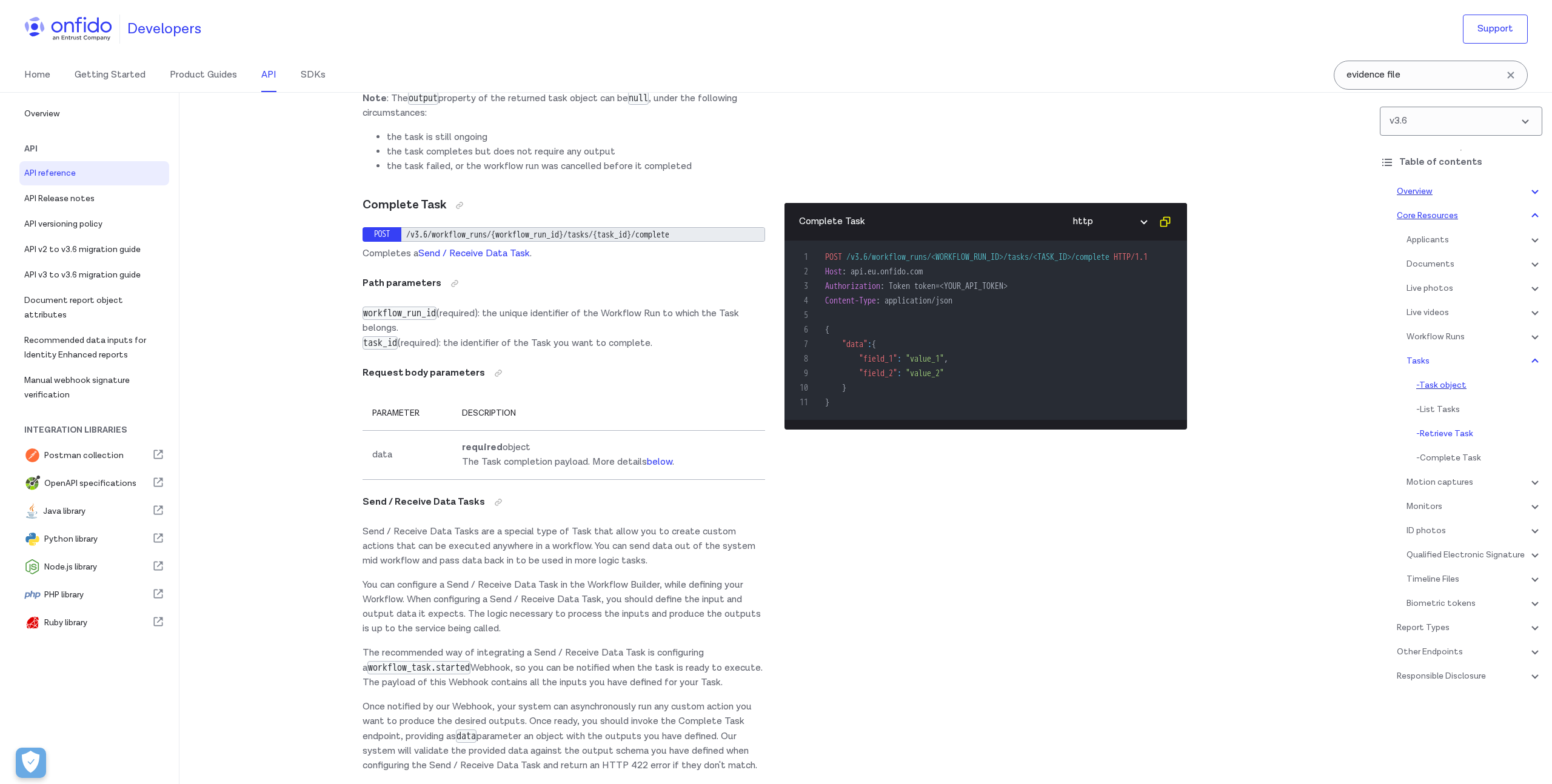 click on "-  Task object" at bounding box center (1479, 385) 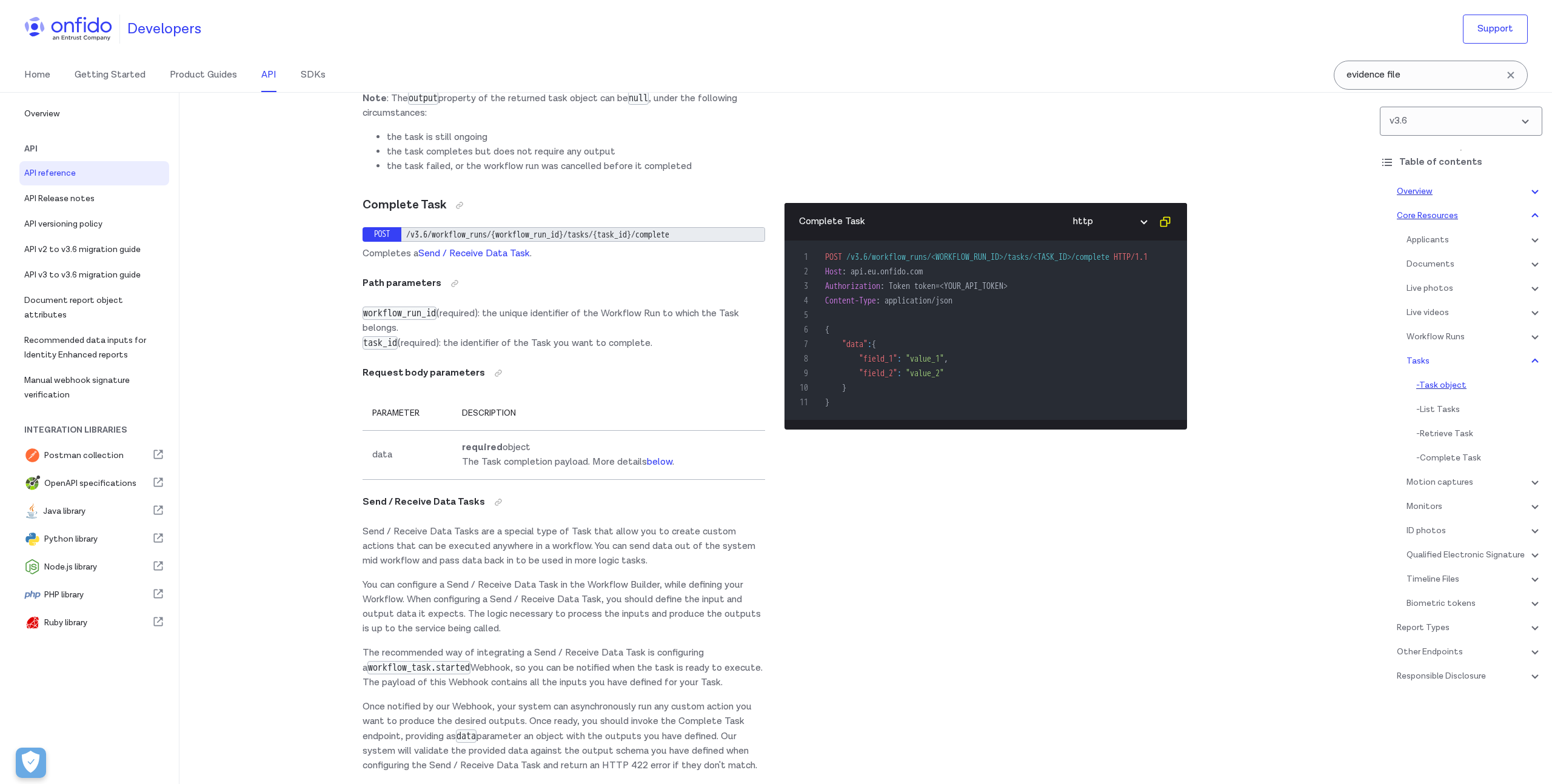 scroll, scrollTop: 28557, scrollLeft: 0, axis: vertical 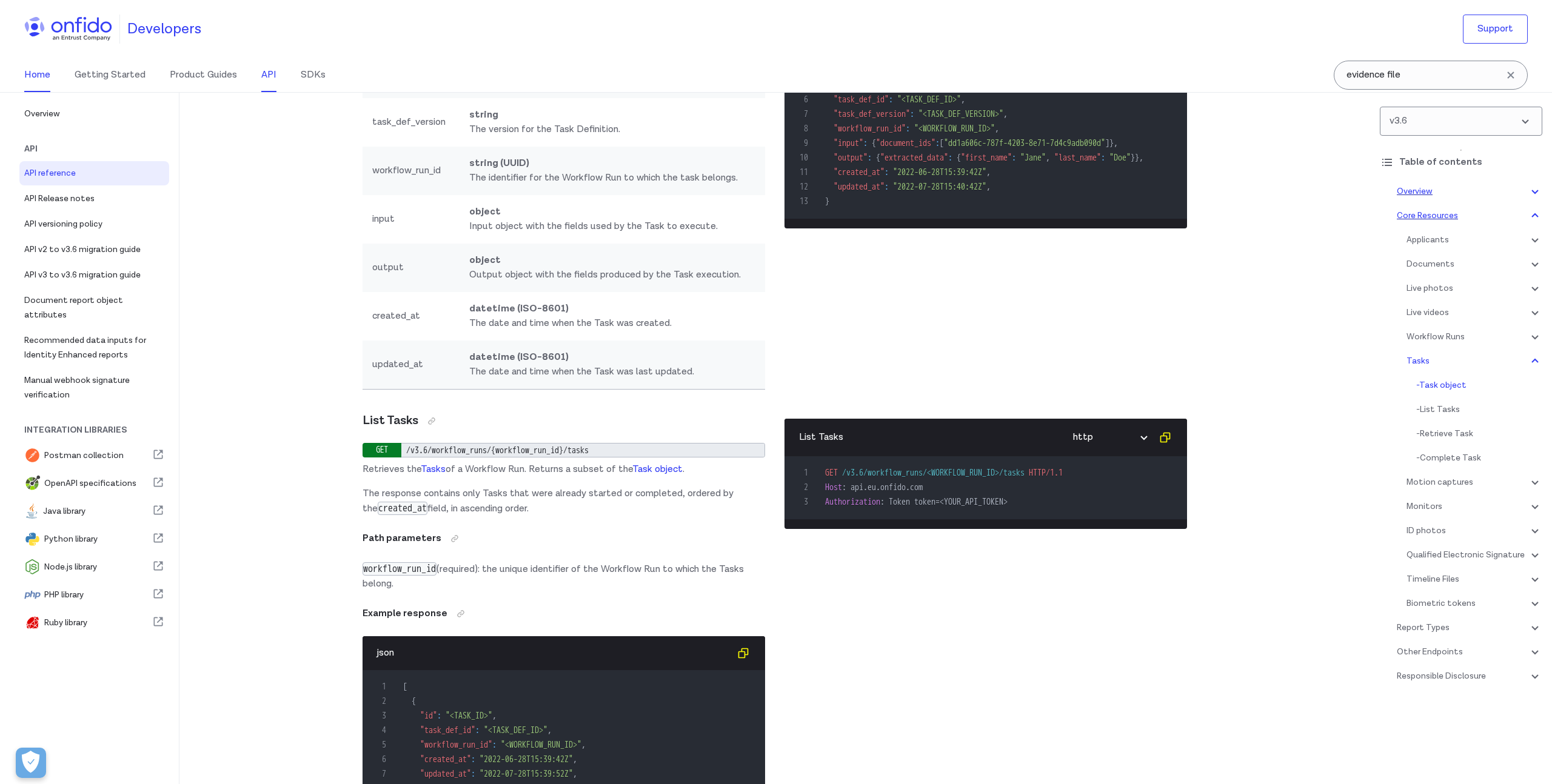 click on "Home" at bounding box center (37, 75) 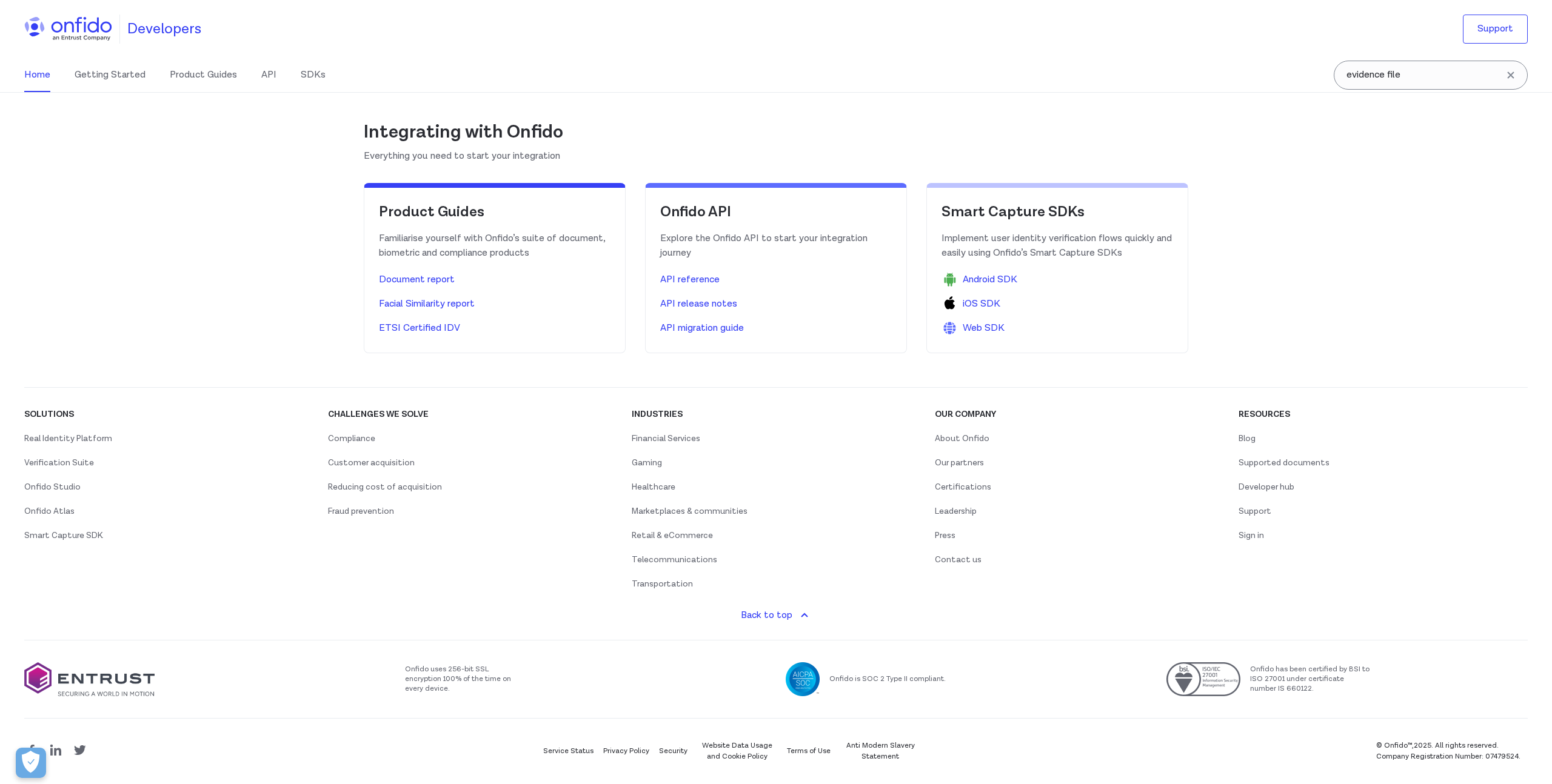 scroll, scrollTop: 0, scrollLeft: 0, axis: both 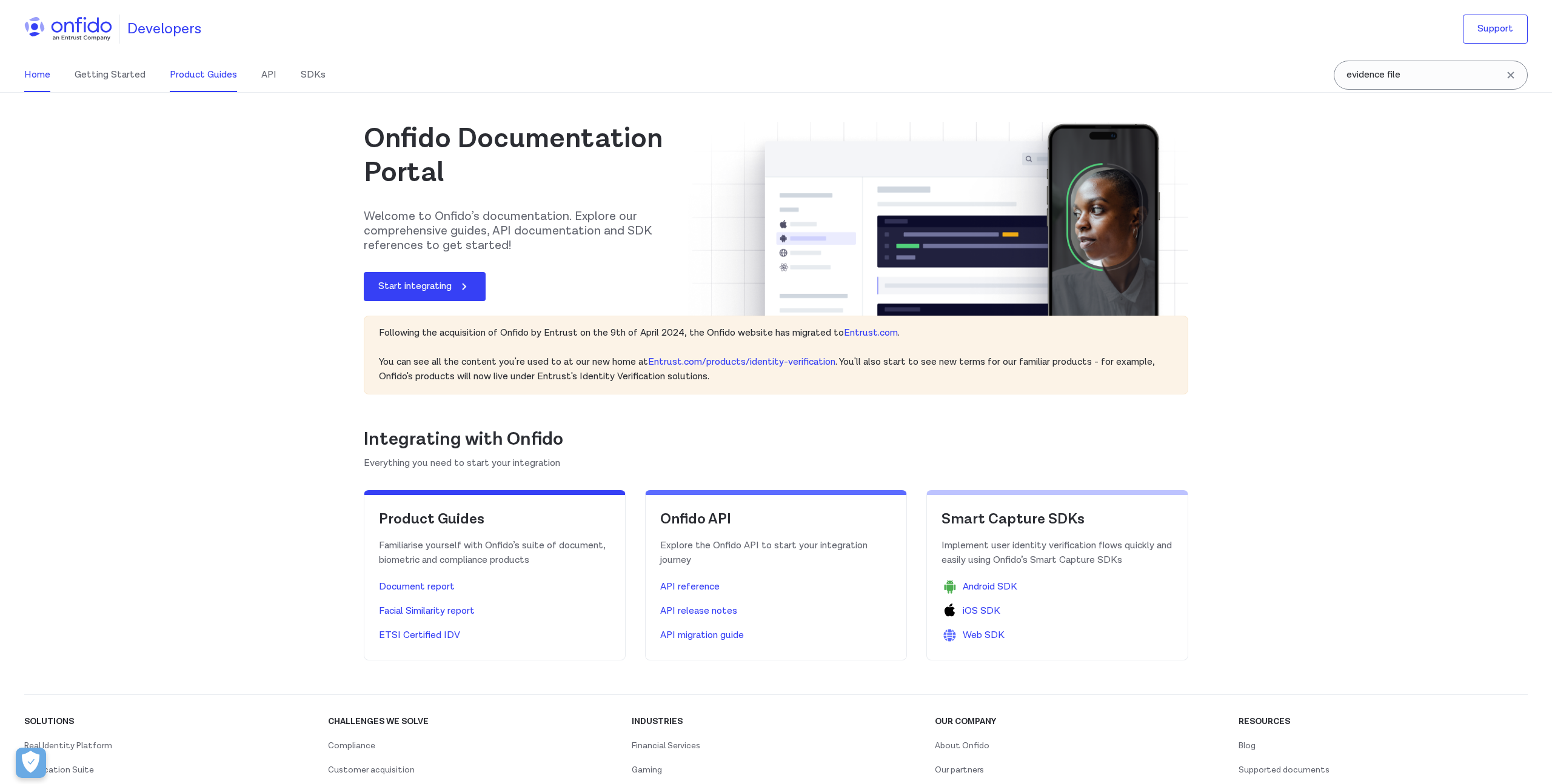 click on "Product Guides" at bounding box center (203, 75) 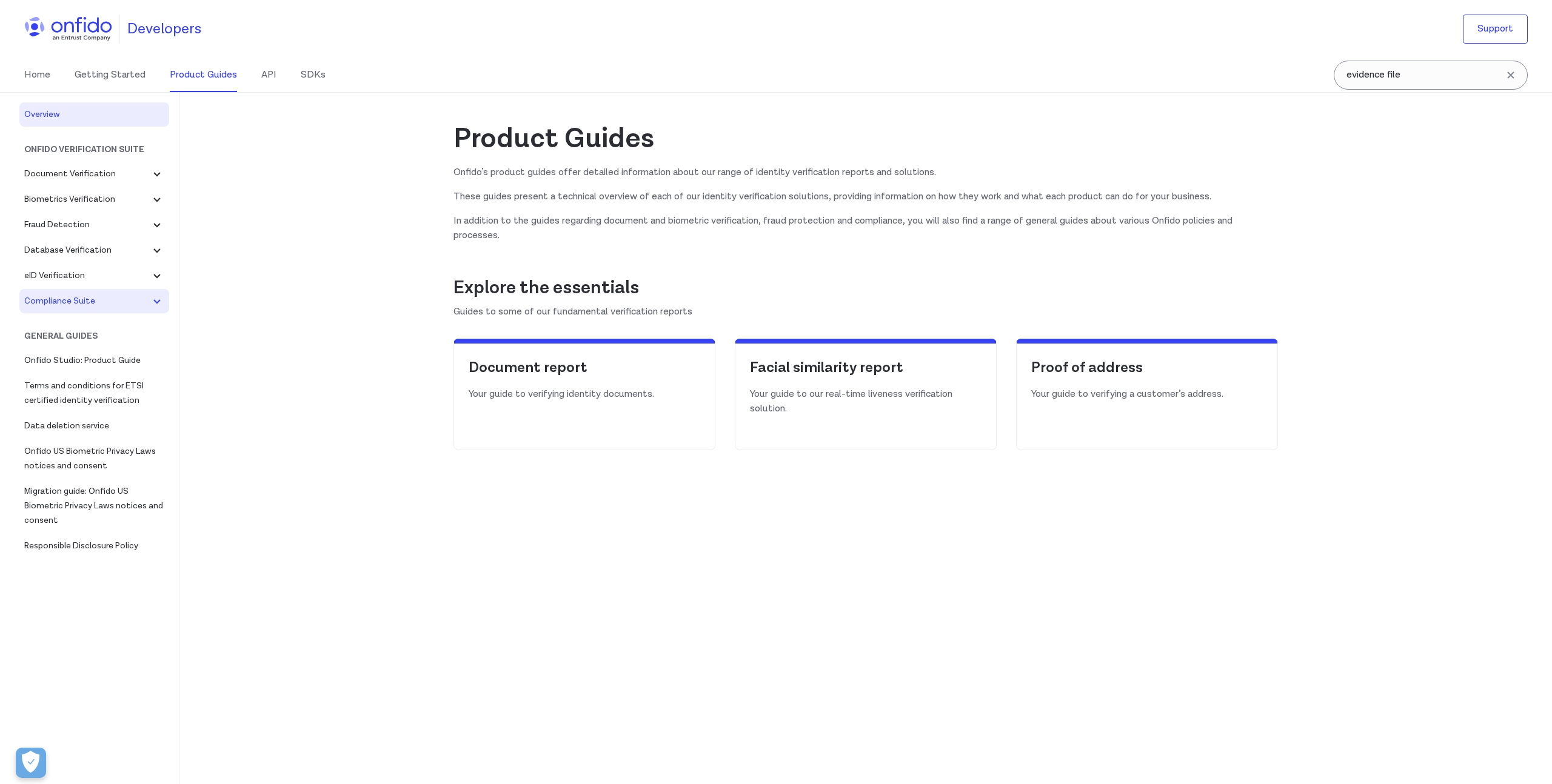 scroll, scrollTop: 0, scrollLeft: 0, axis: both 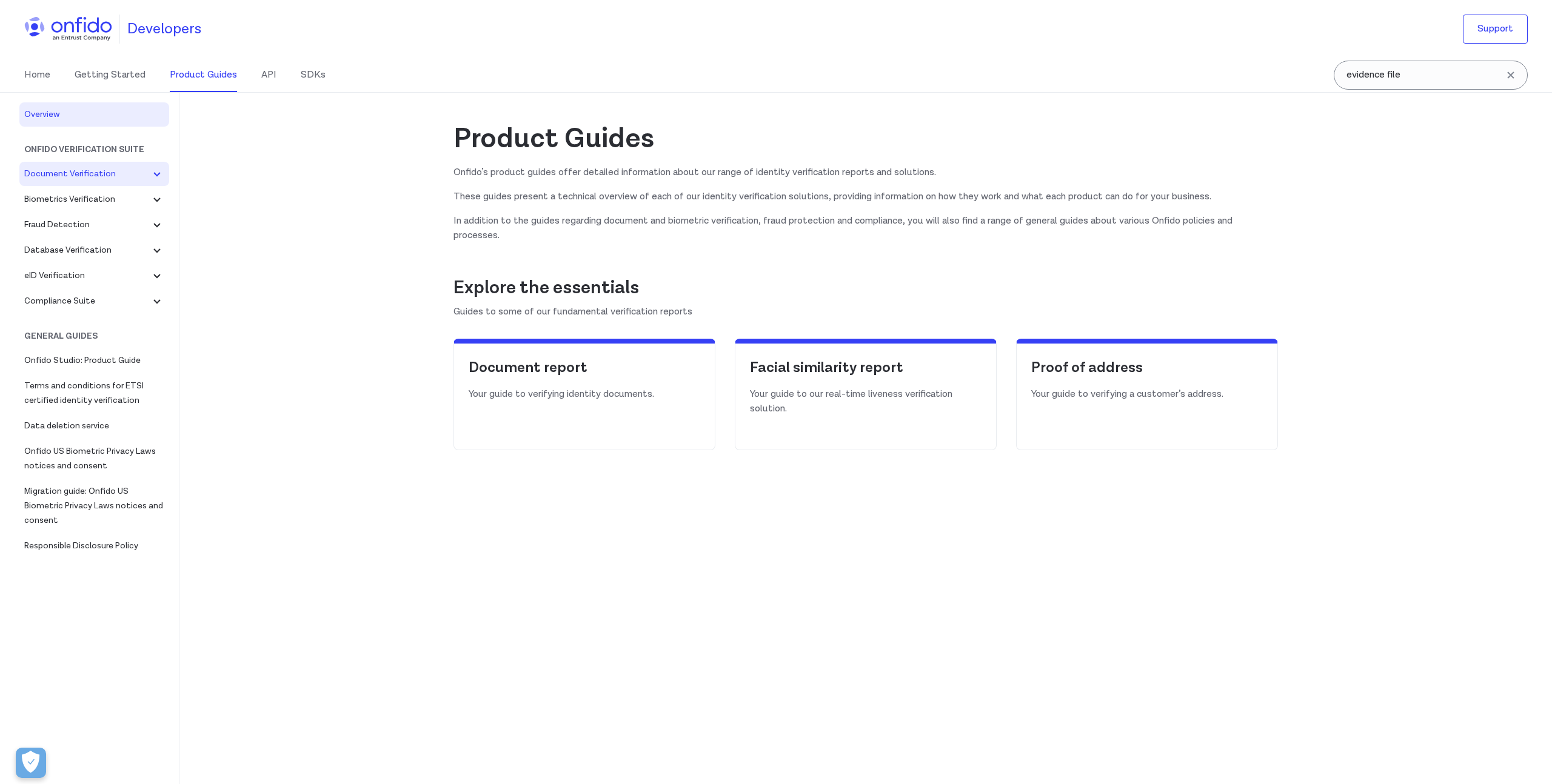 click at bounding box center [157, 174] 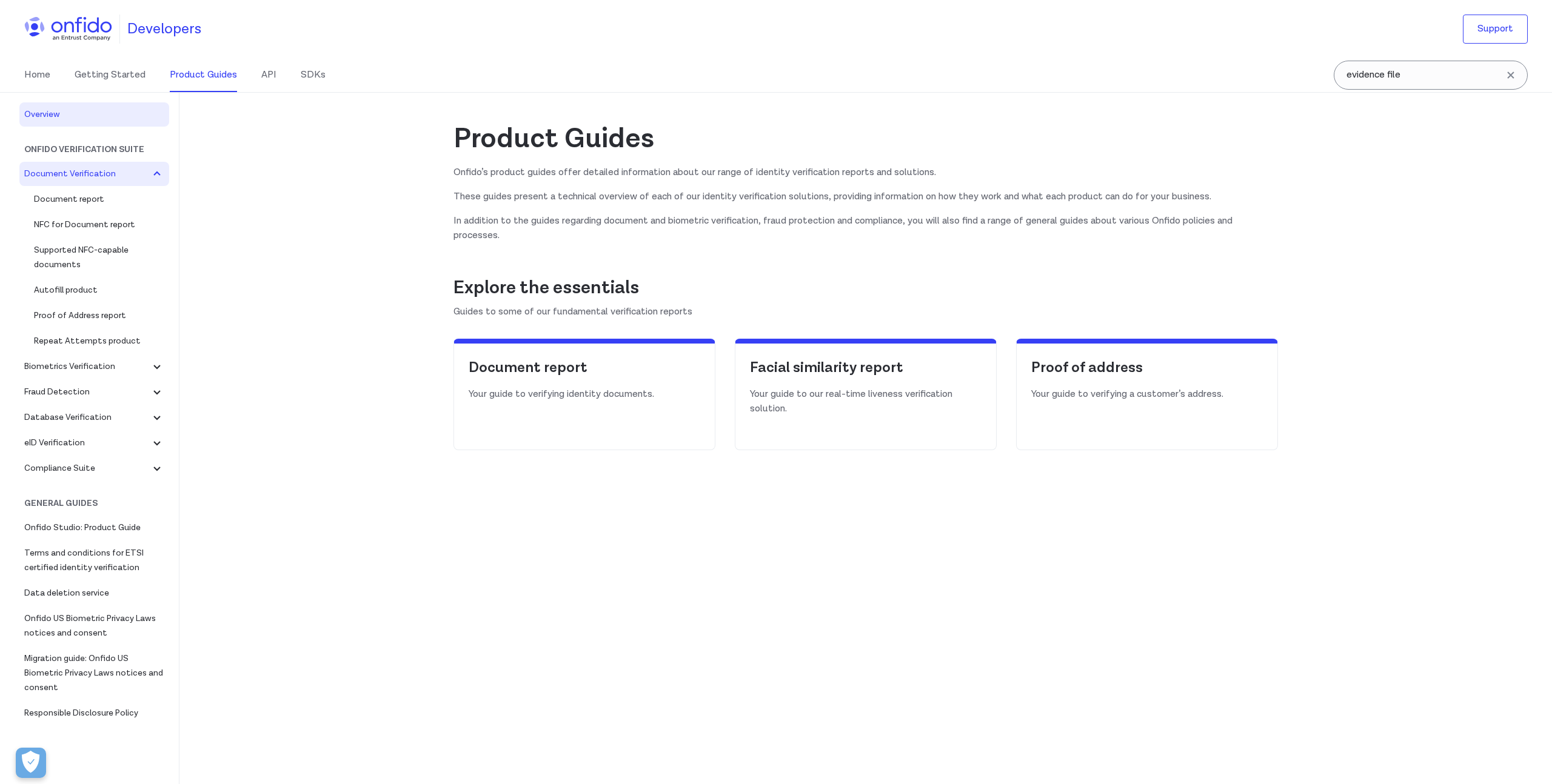 click at bounding box center (157, 174) 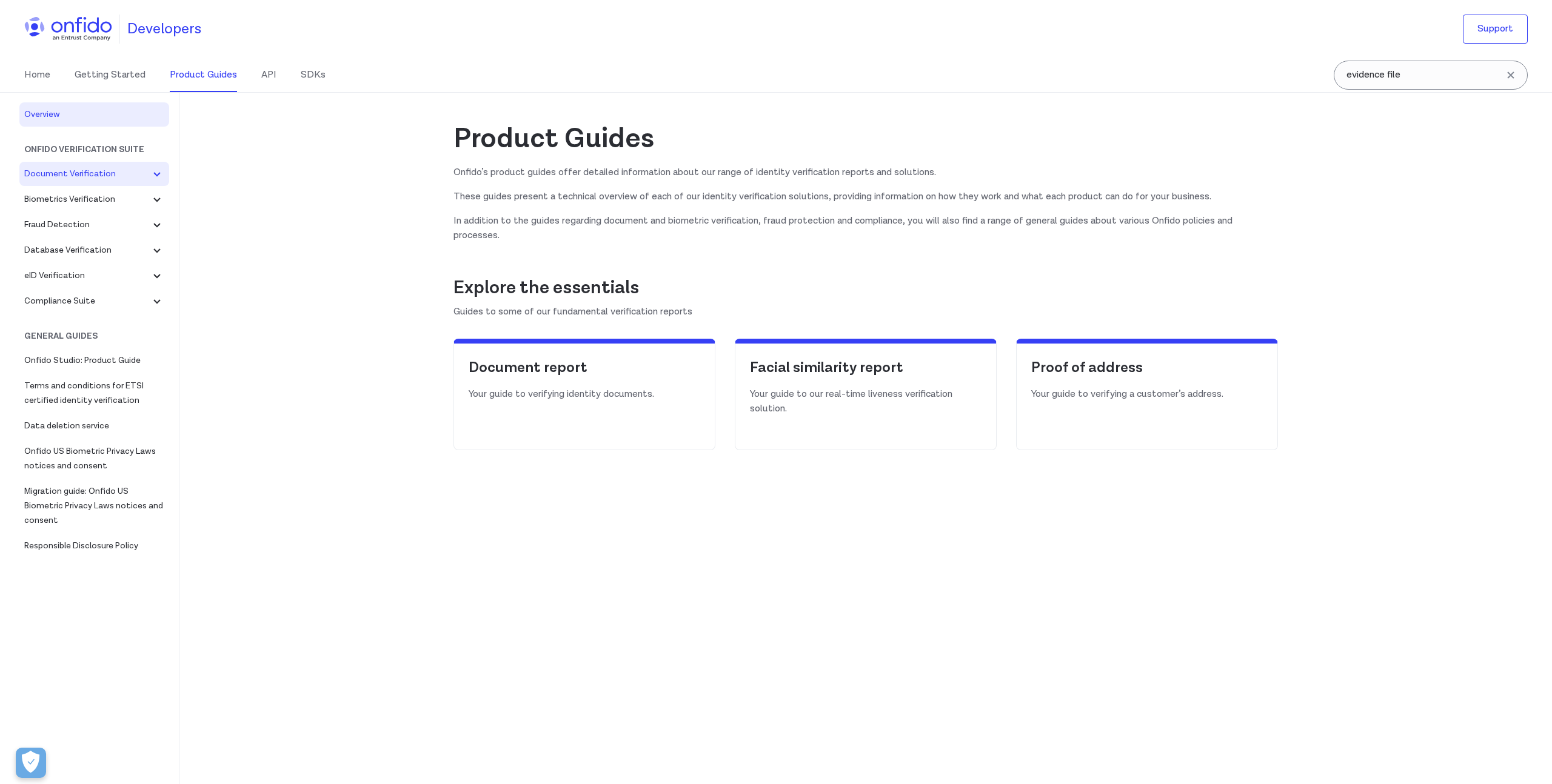 click on "Support" at bounding box center [1495, 29] 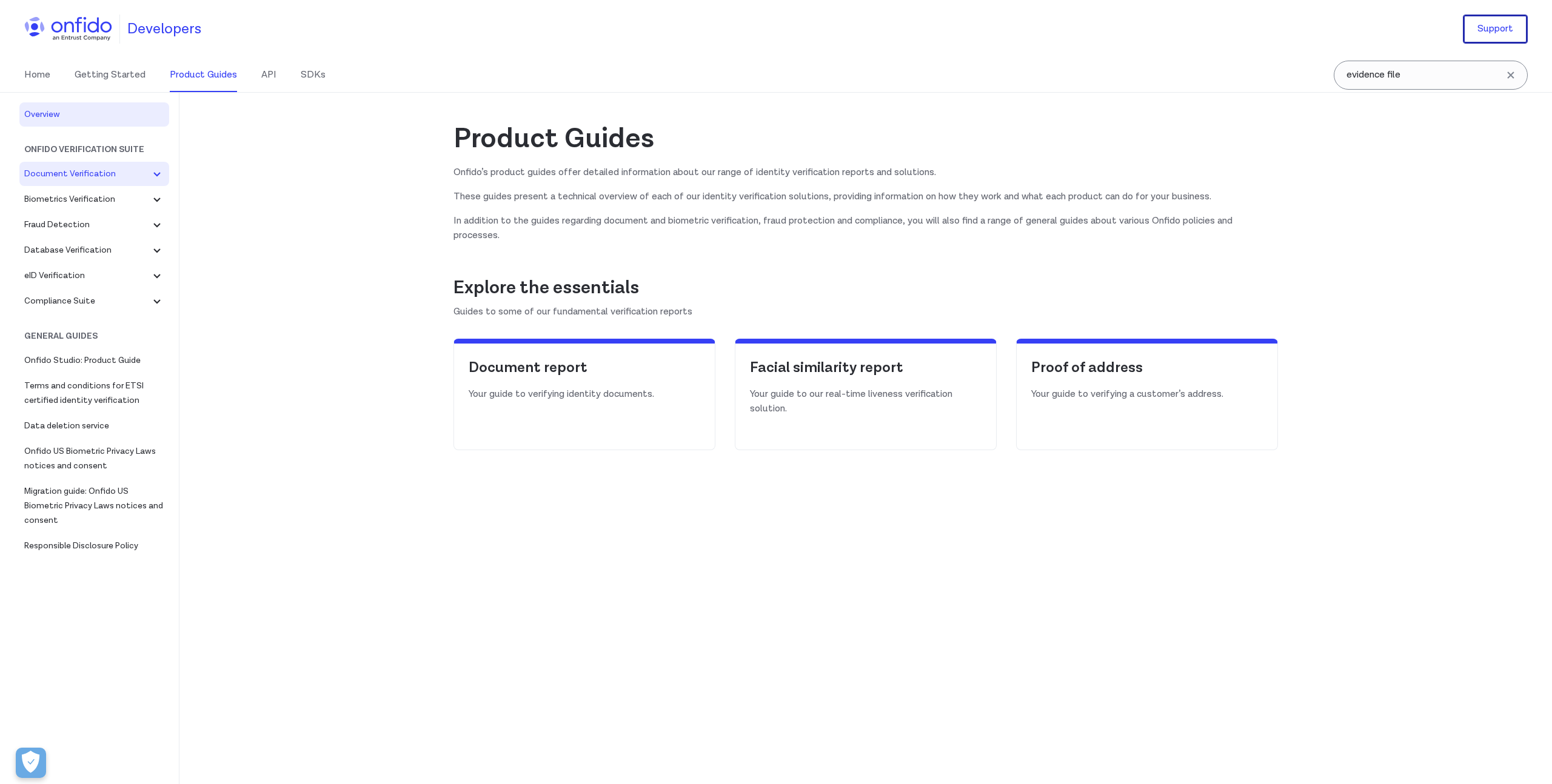 click on "Support" at bounding box center [1495, 29] 